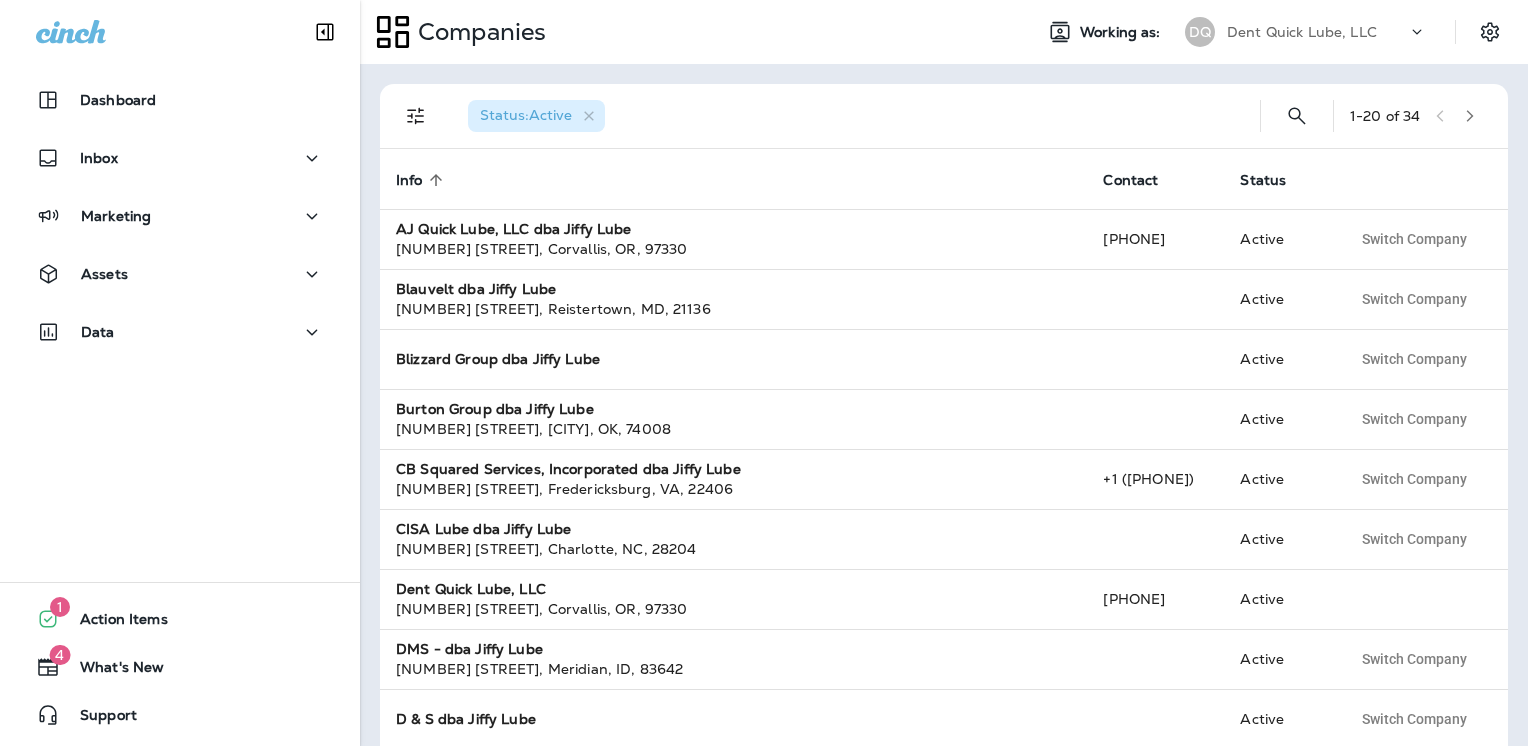 scroll, scrollTop: 0, scrollLeft: 0, axis: both 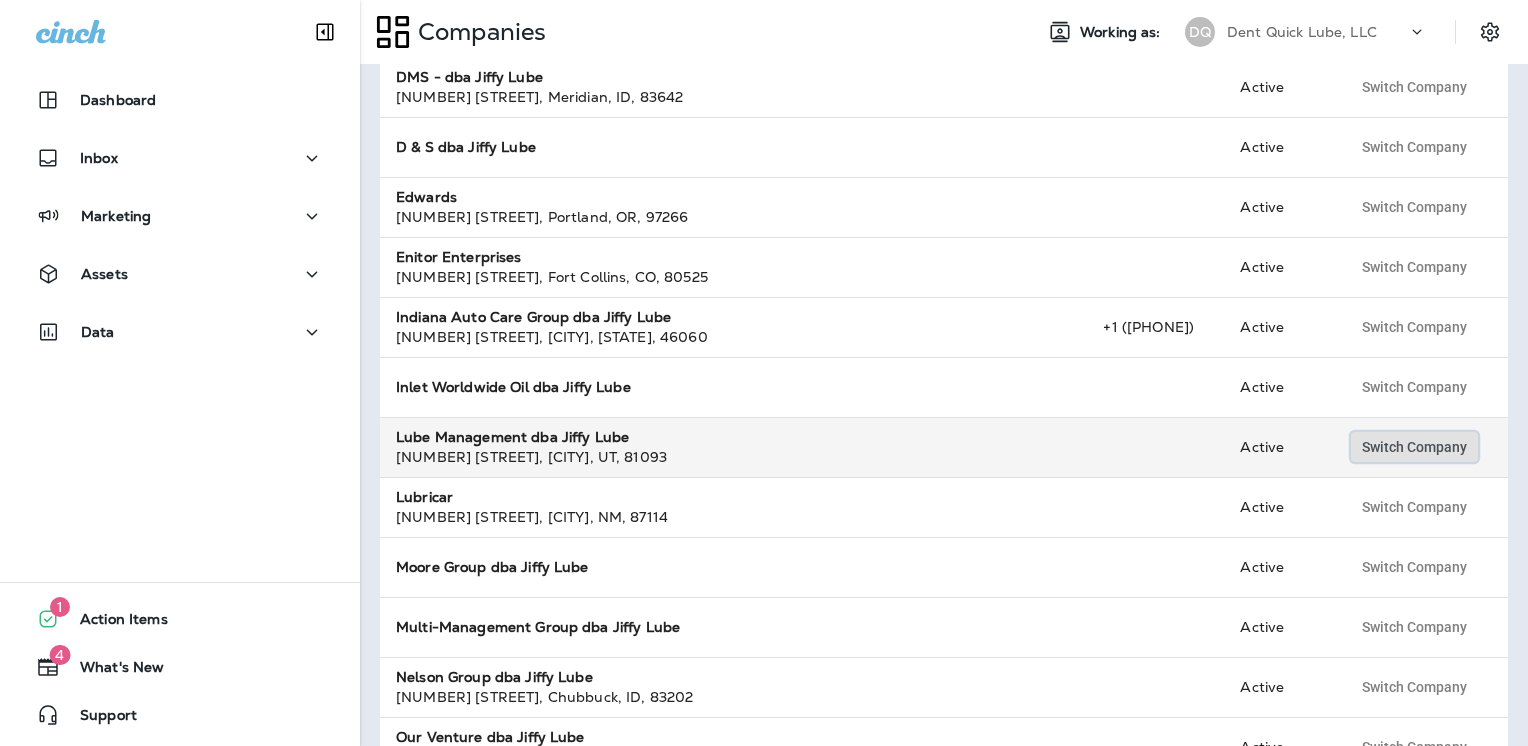 click on "Switch Company" at bounding box center (1414, 447) 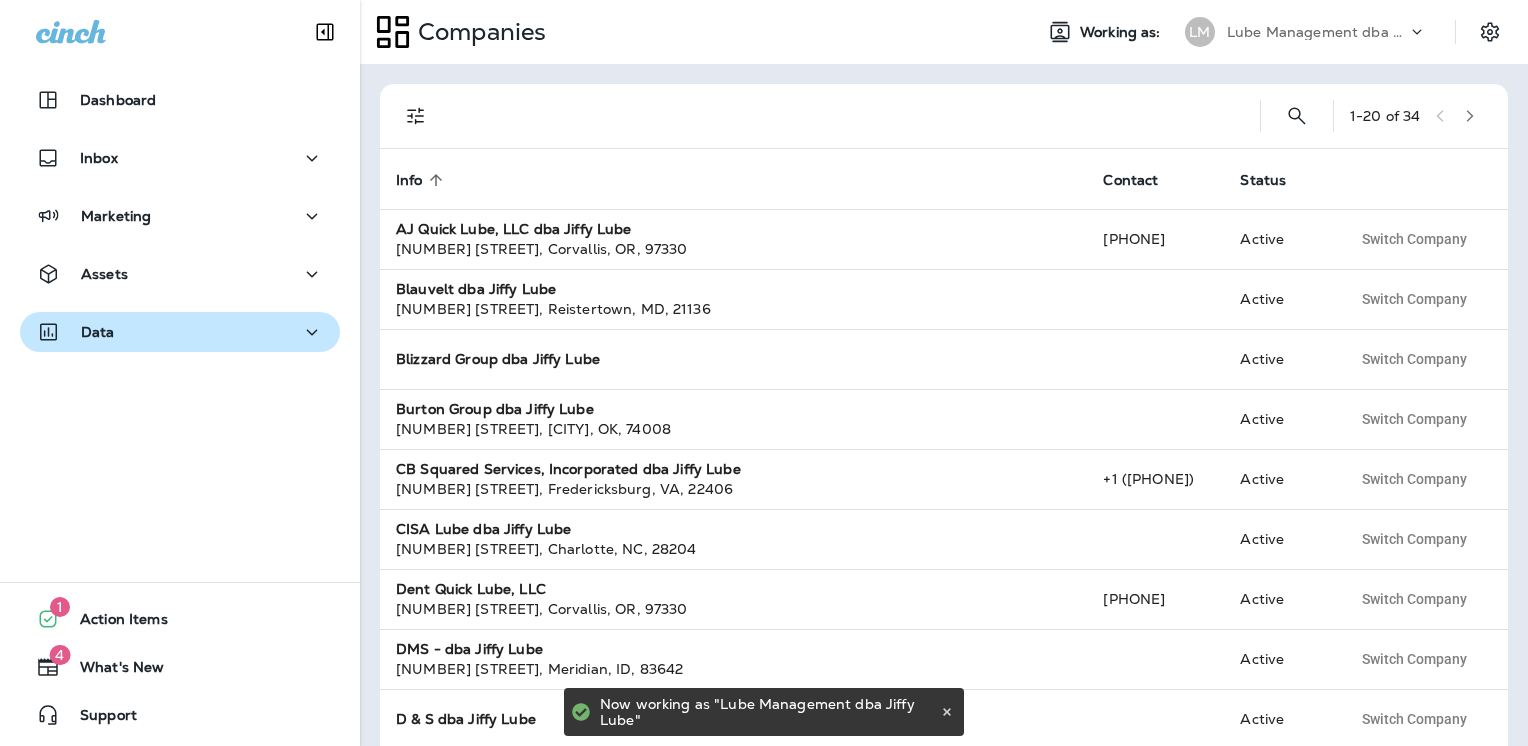 click on "Data" at bounding box center [180, 332] 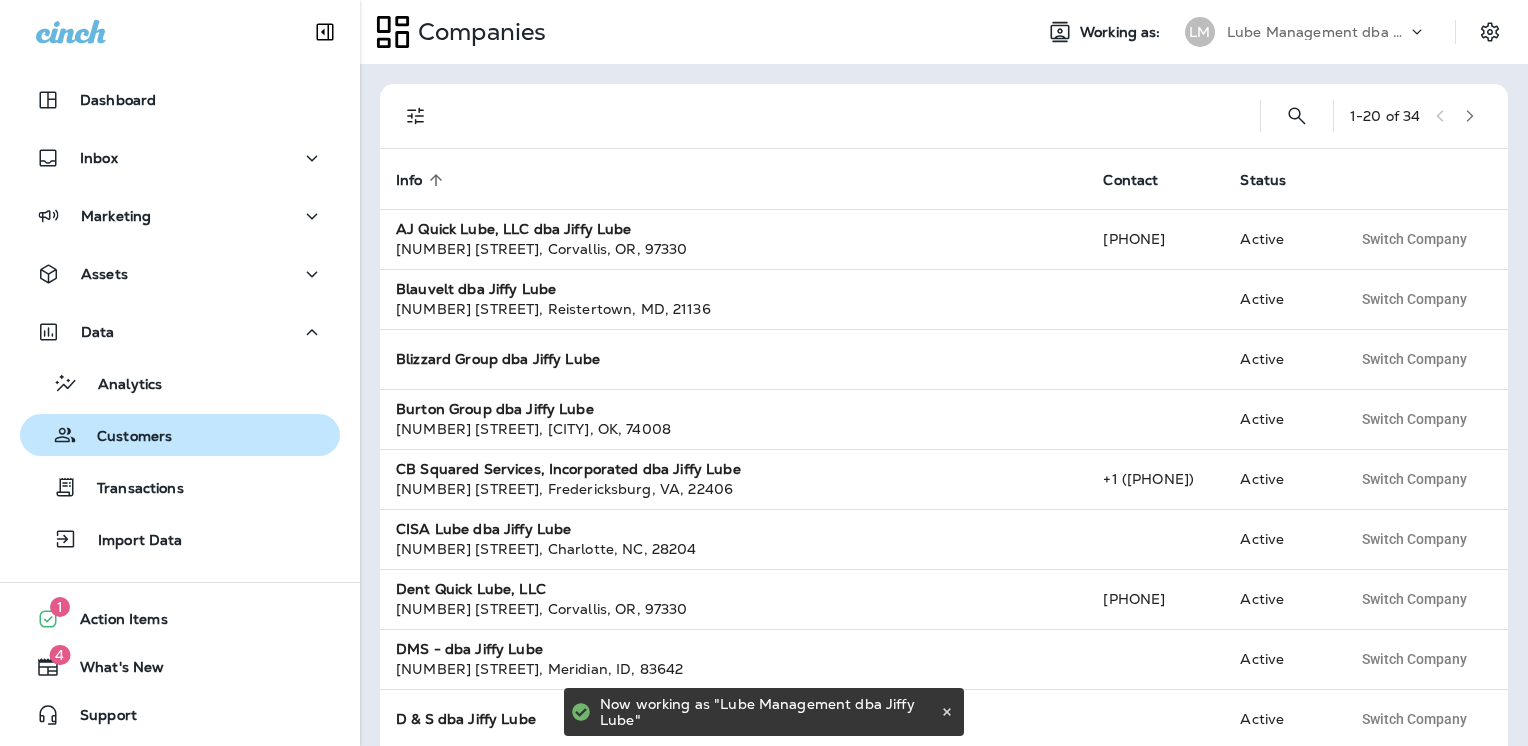 click on "Customers" at bounding box center (124, 437) 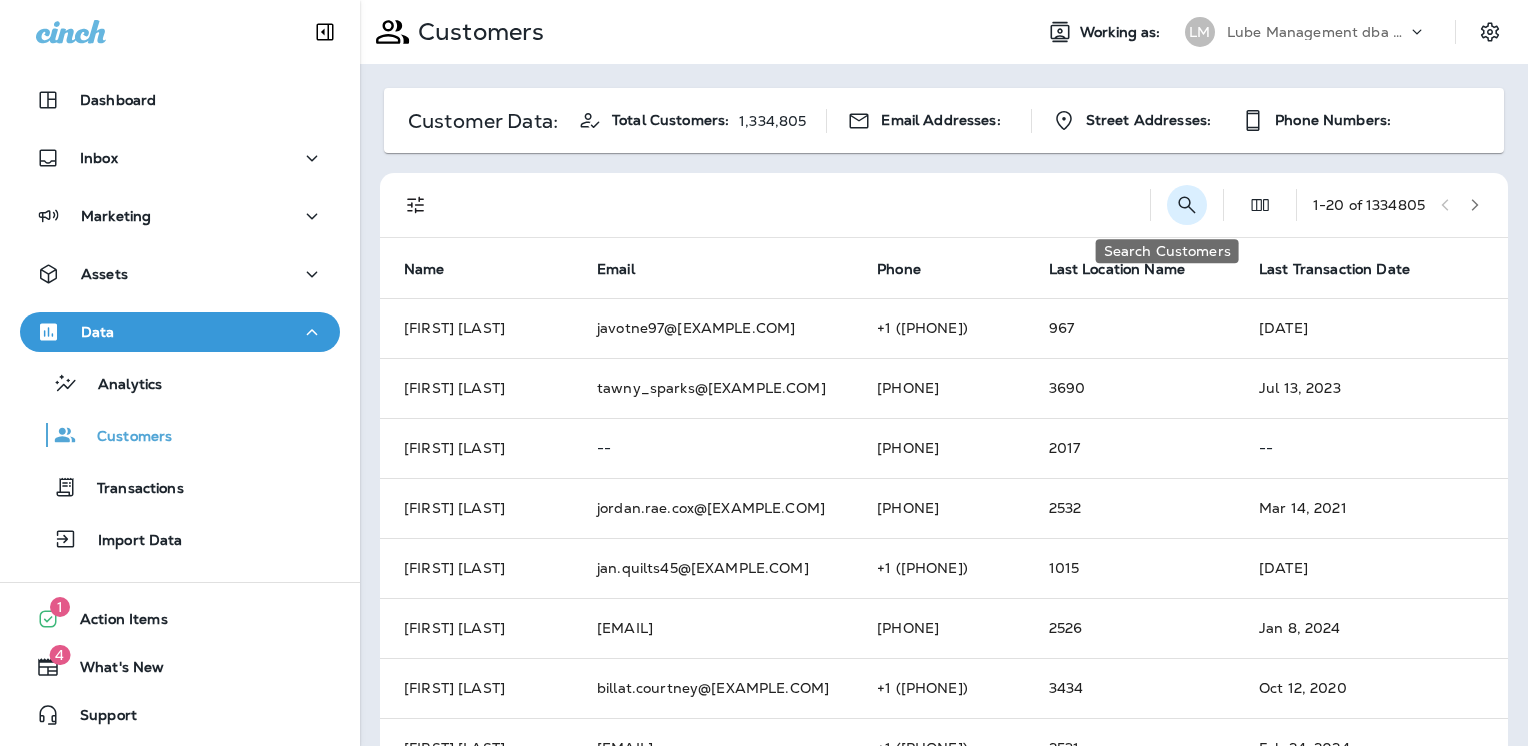 click 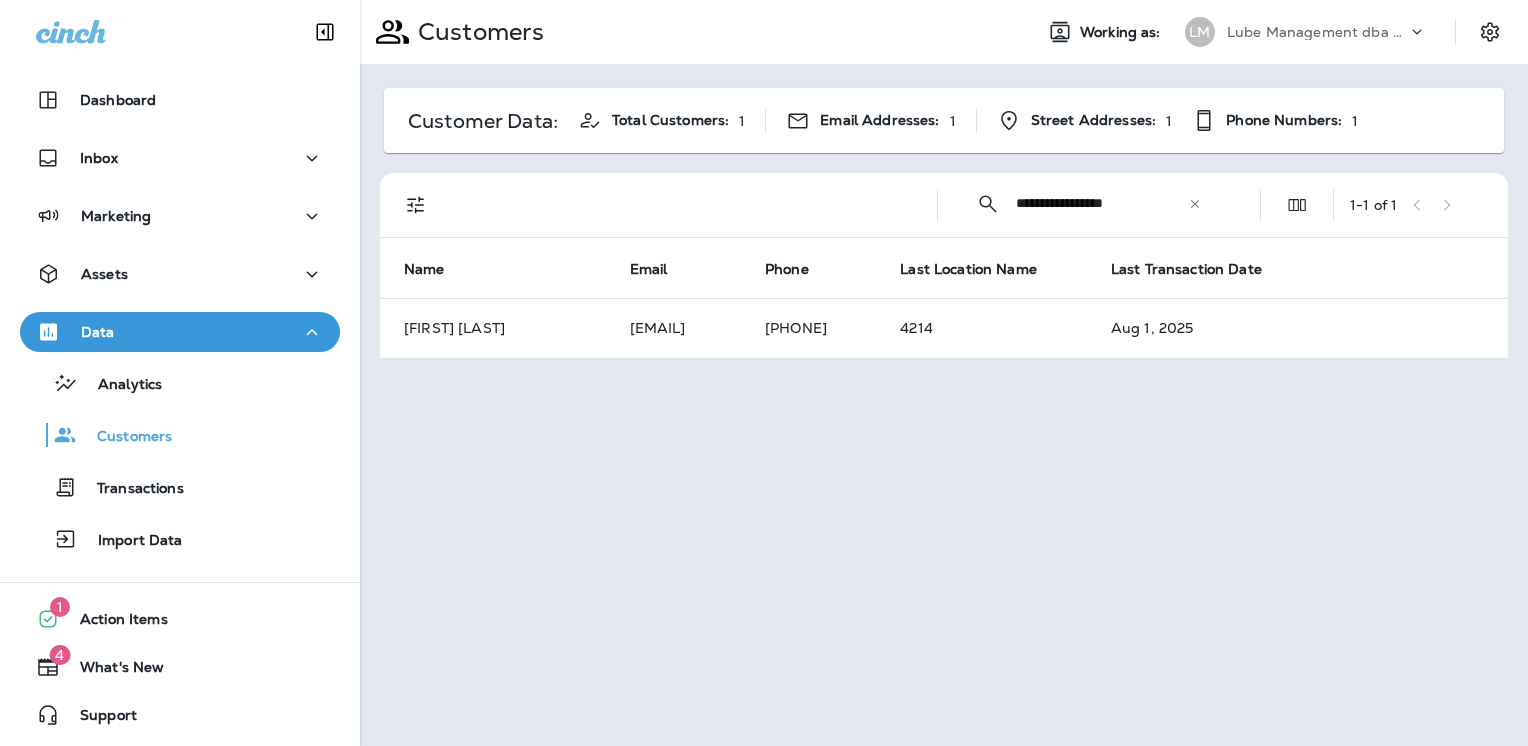 type on "**********" 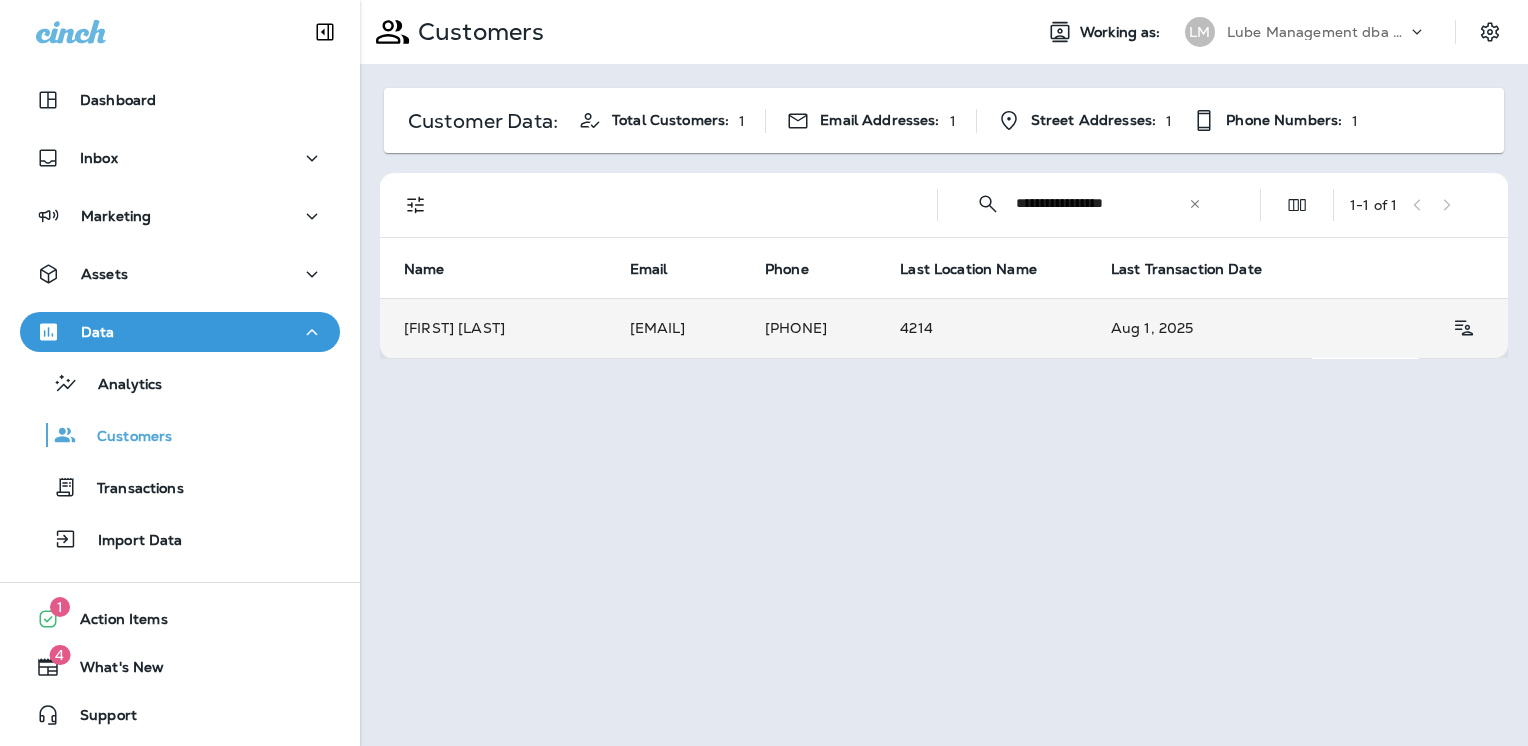 click on "4214" at bounding box center [981, 328] 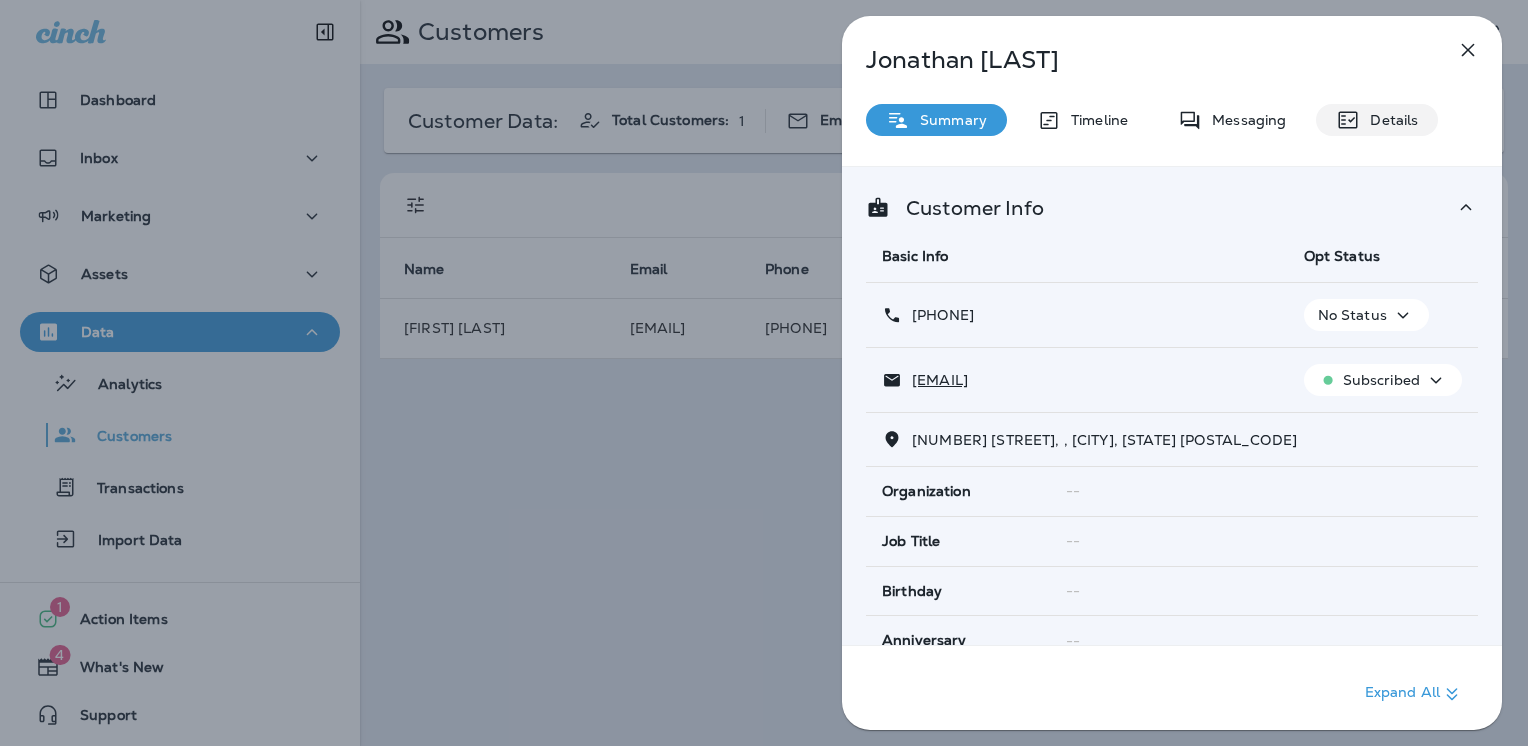 click on "Details" at bounding box center (1377, 120) 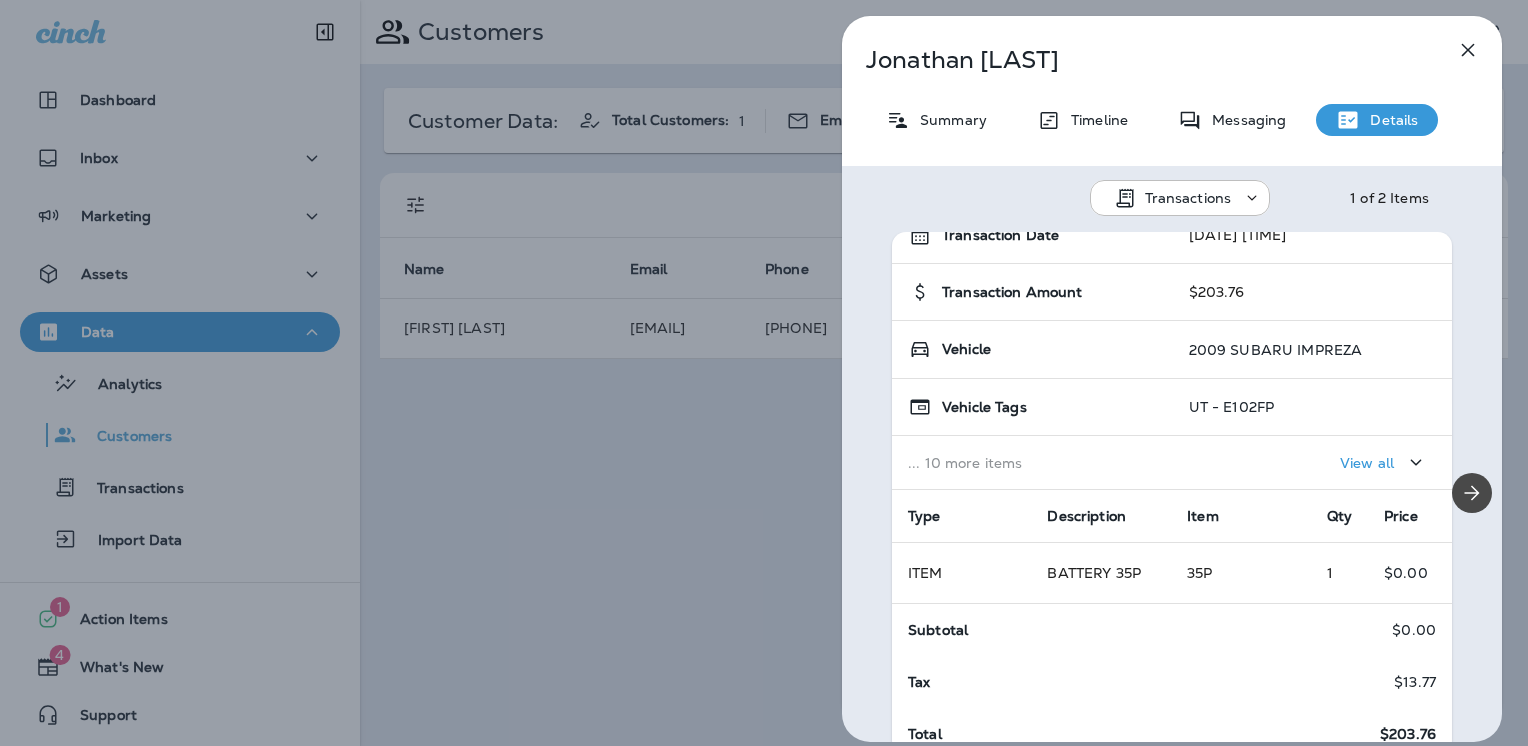 scroll, scrollTop: 86, scrollLeft: 0, axis: vertical 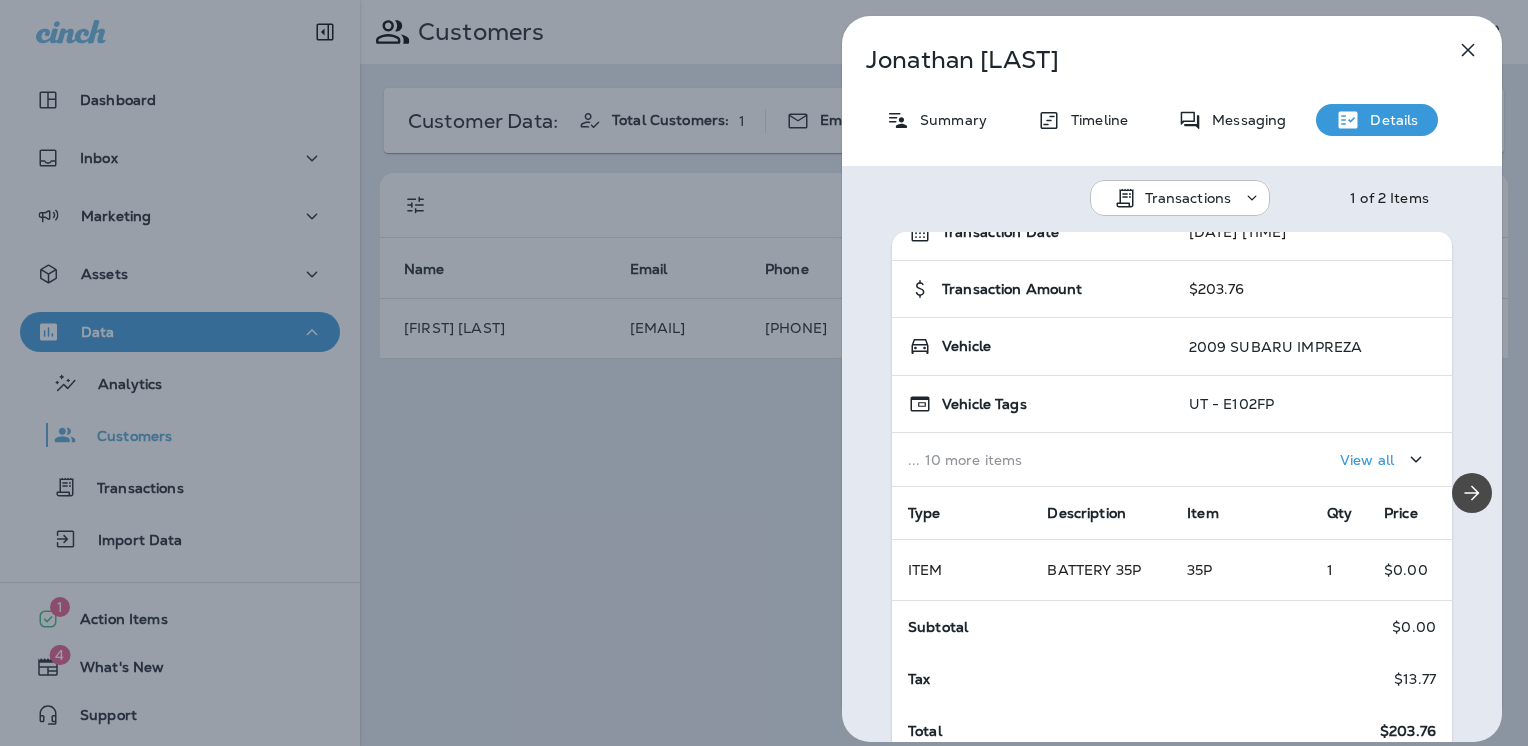 drag, startPoint x: 1244, startPoint y: 288, endPoint x: 1184, endPoint y: 288, distance: 60 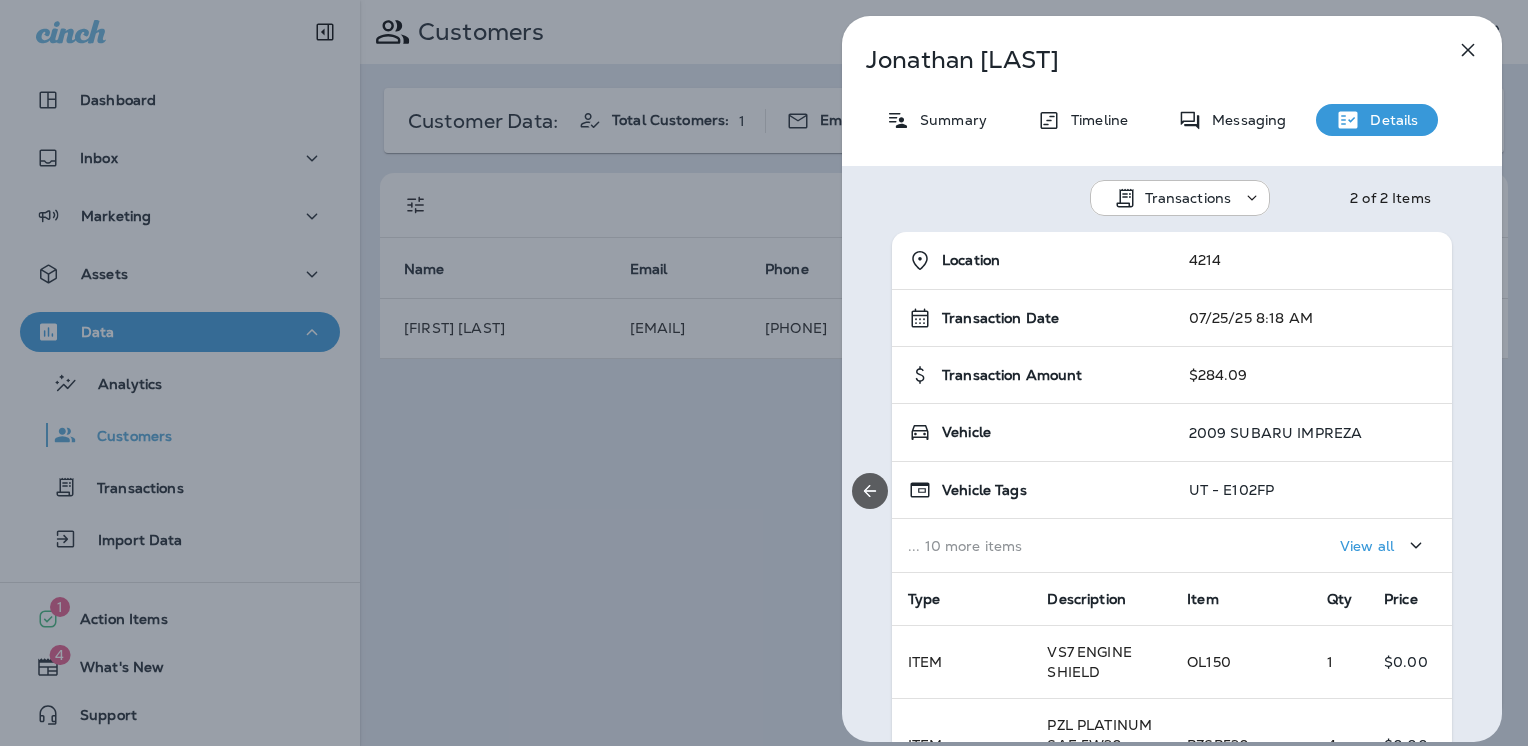 click 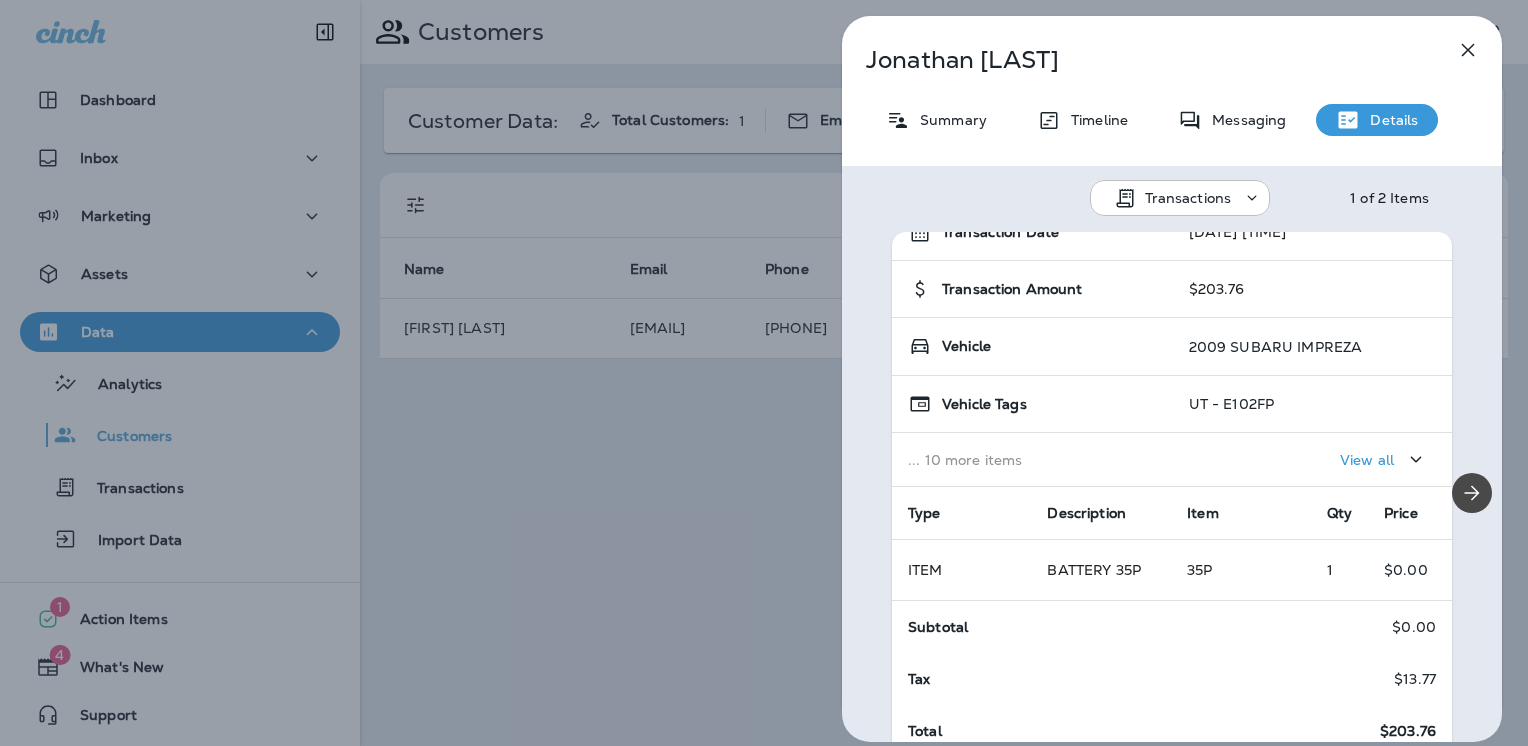 click 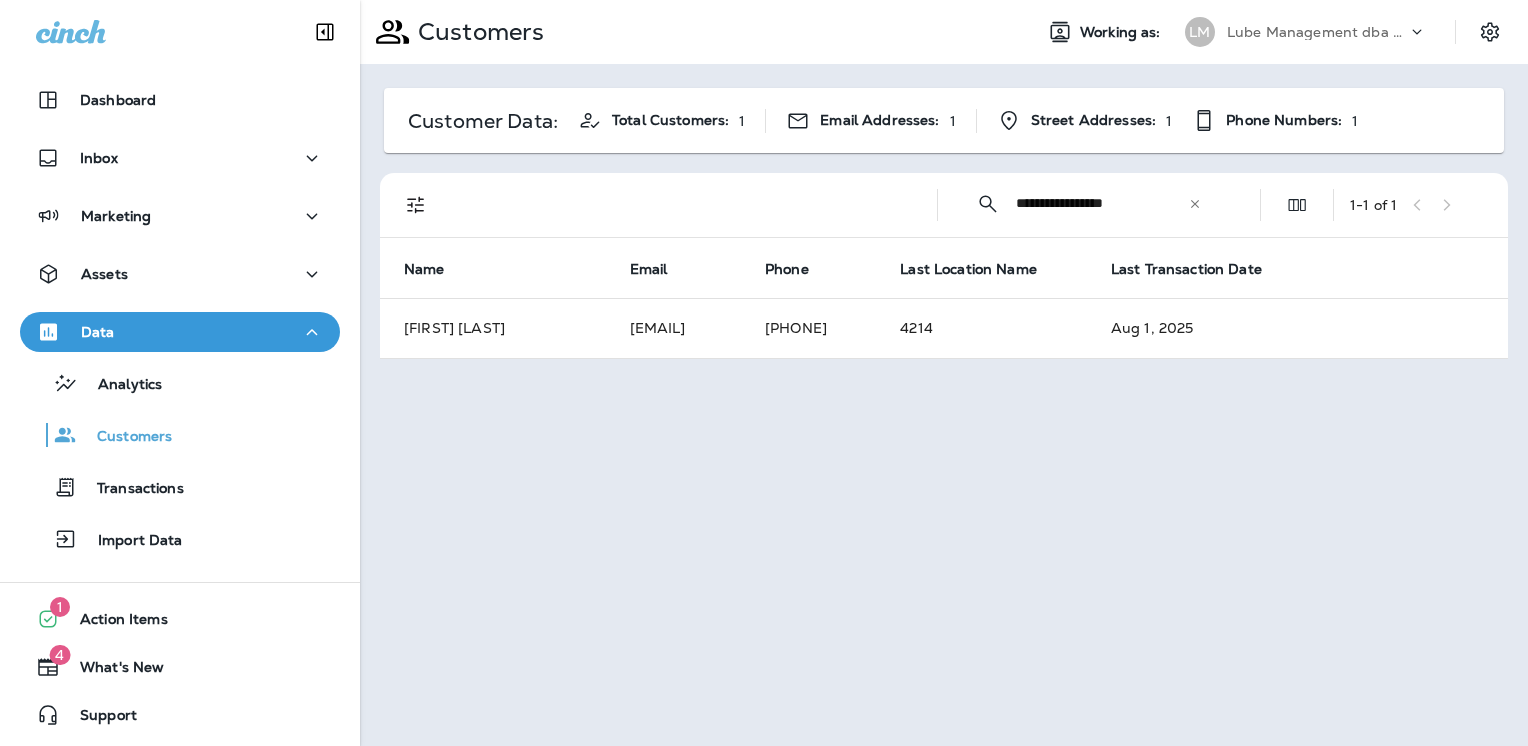 click on "Lube Management dba Jiffy Lube" at bounding box center [1317, 32] 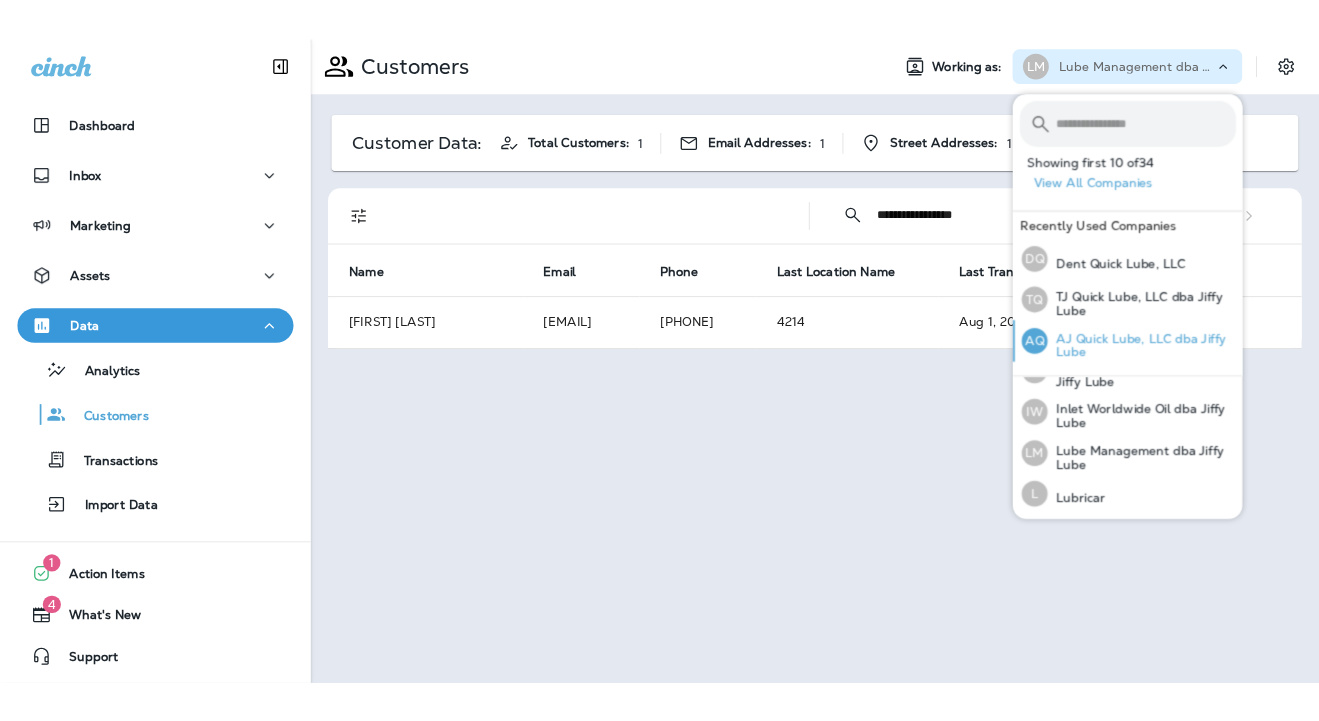 scroll, scrollTop: 542, scrollLeft: 0, axis: vertical 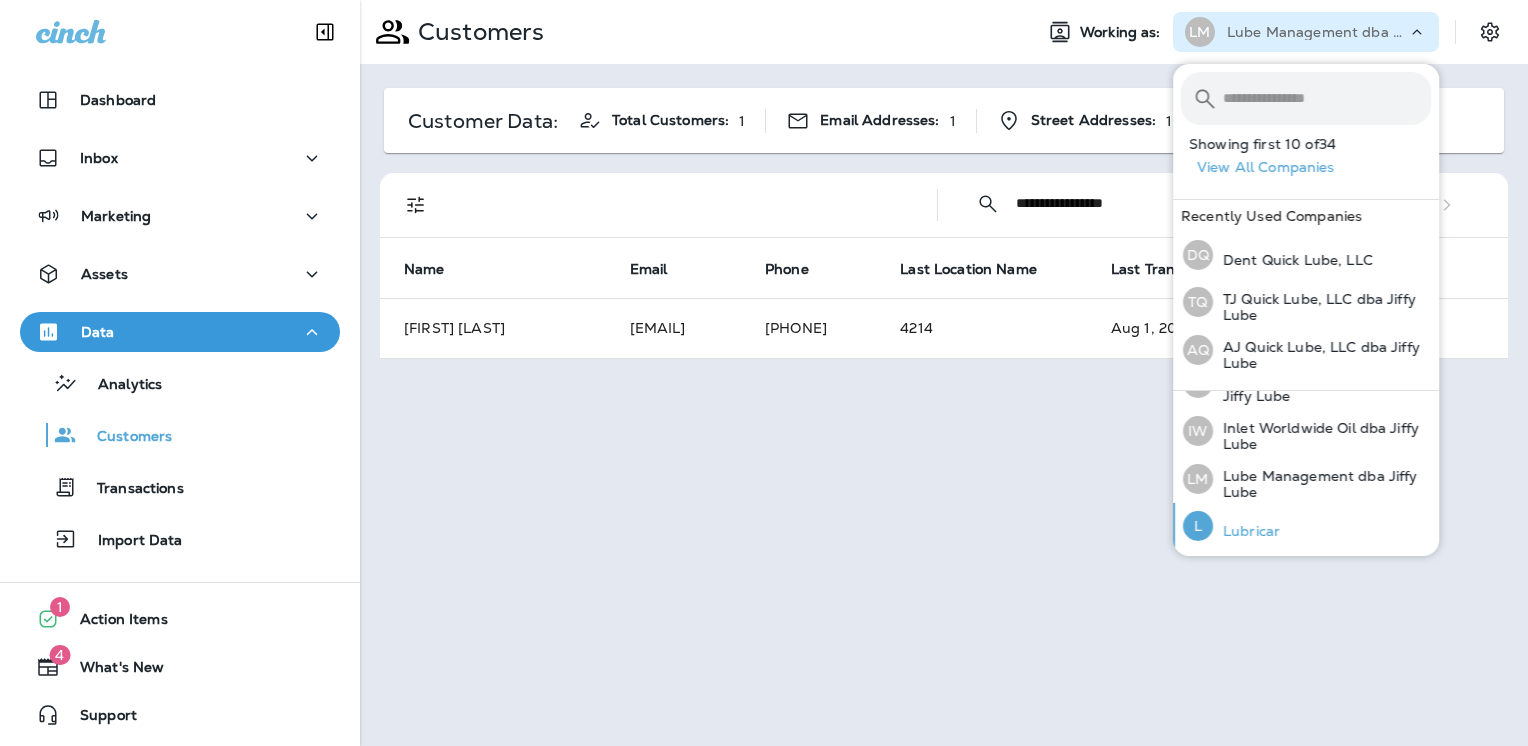 click on "L Lubricar" at bounding box center (1231, 526) 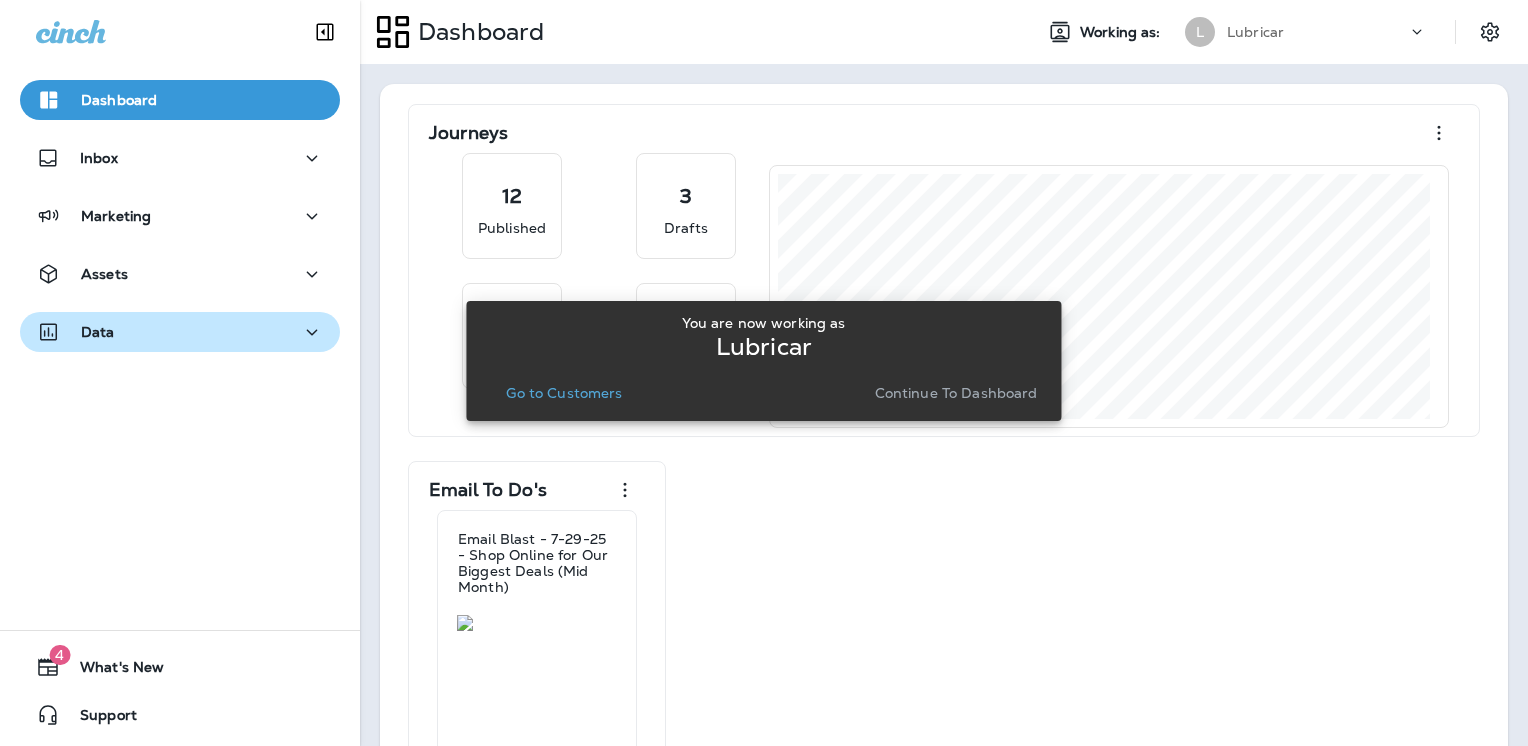 click on "Data" at bounding box center [180, 332] 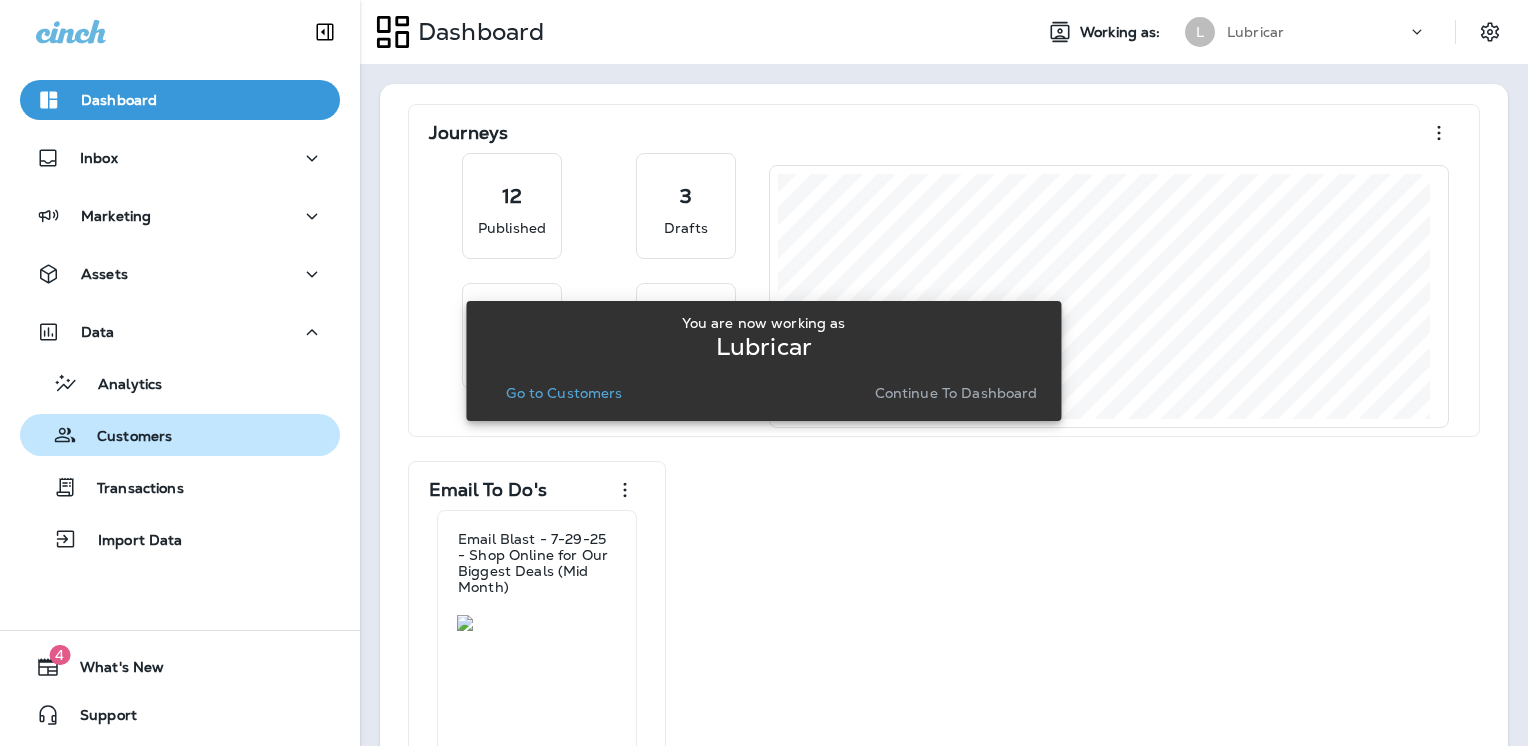 click on "Customers" at bounding box center [124, 437] 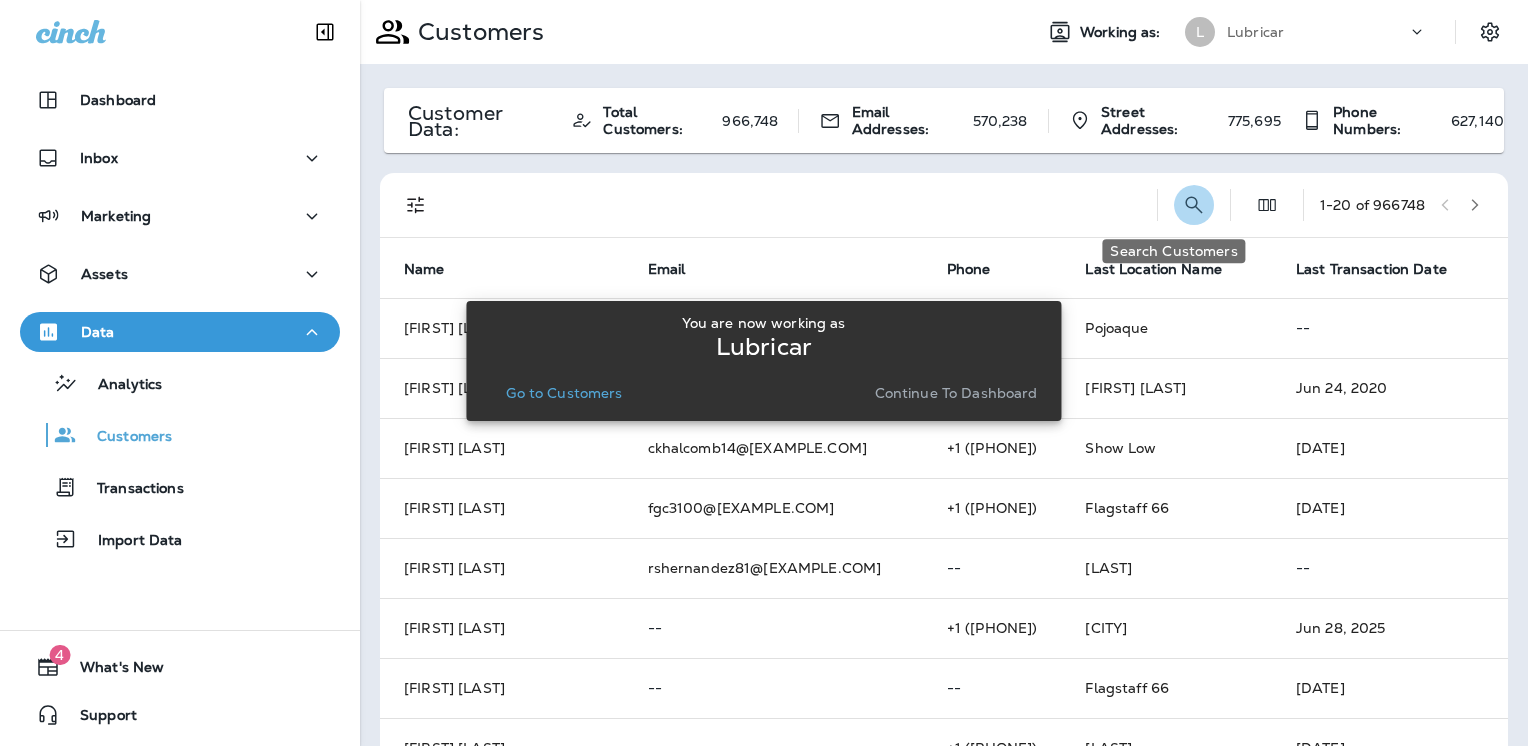 click 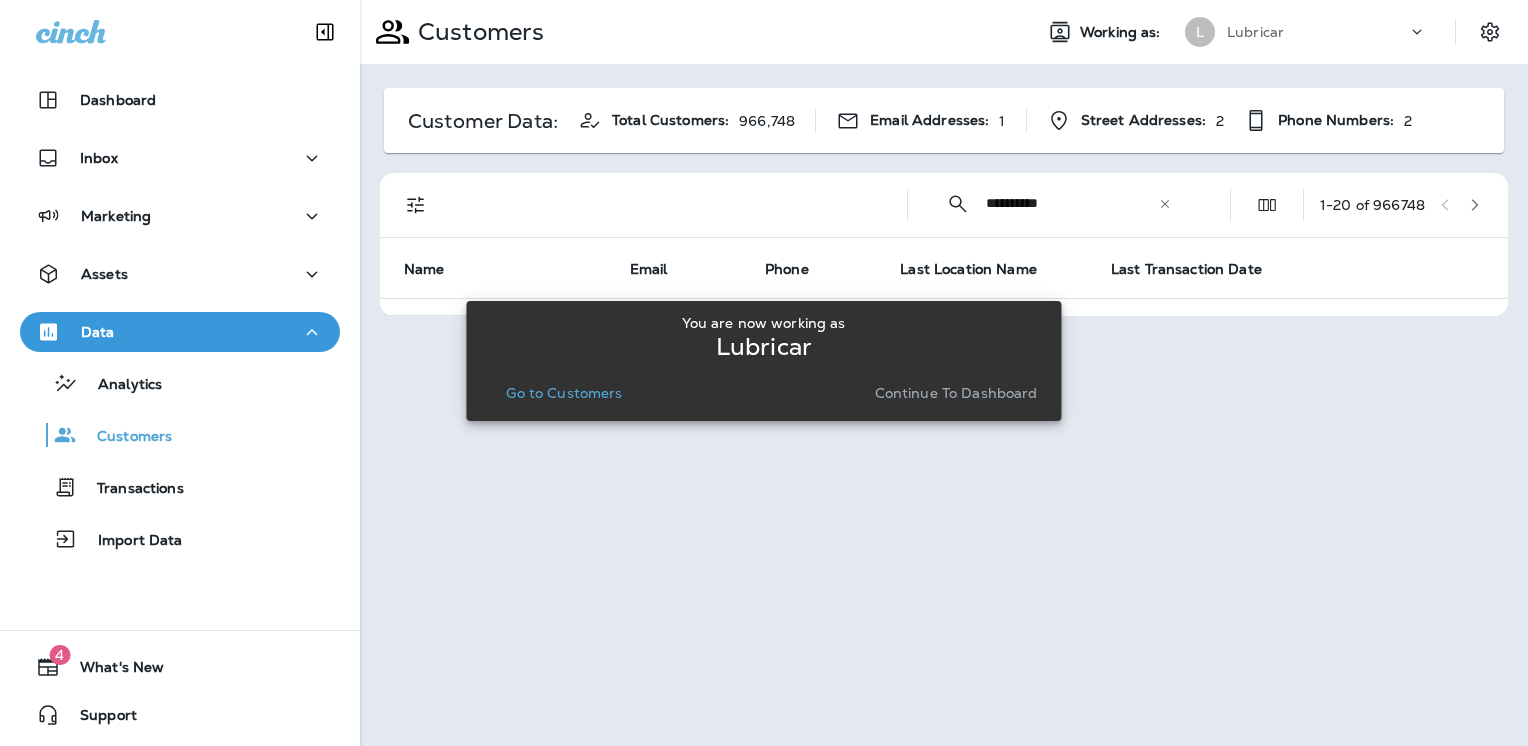 click on "Go to Customers" at bounding box center [564, 393] 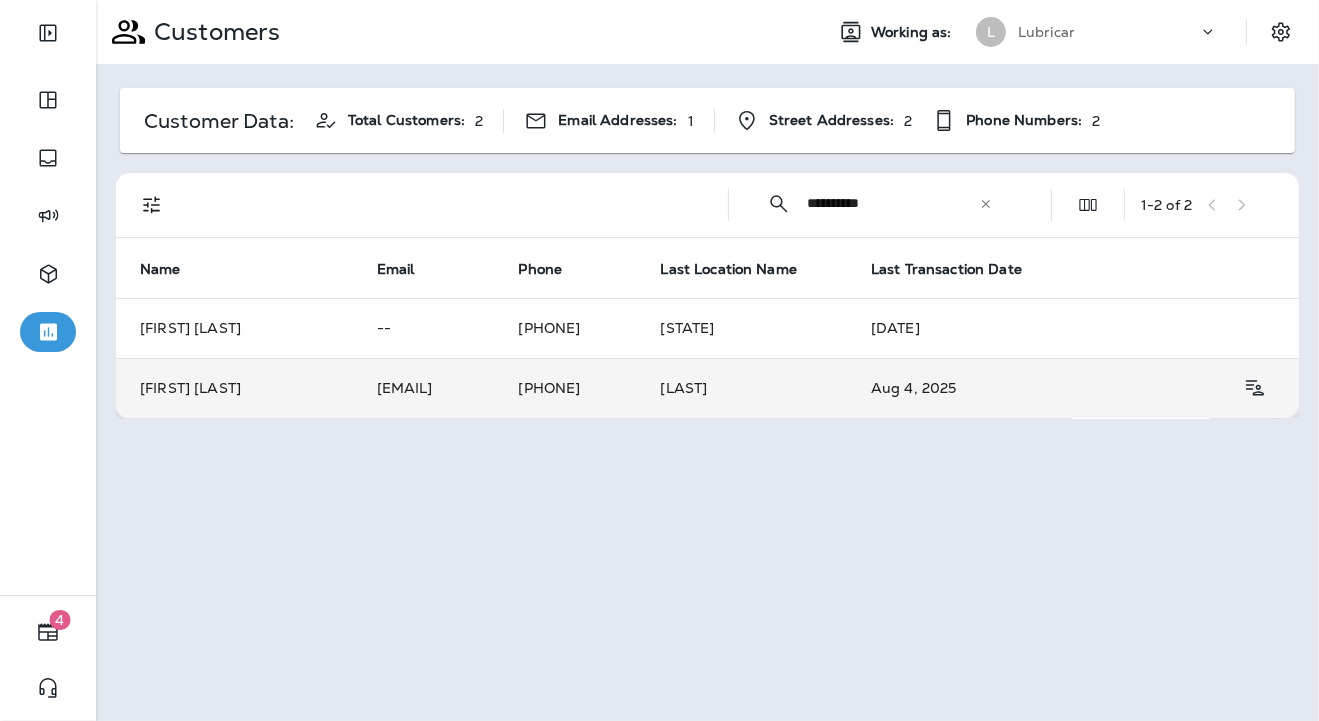 click on "[PHONE]" at bounding box center [566, 388] 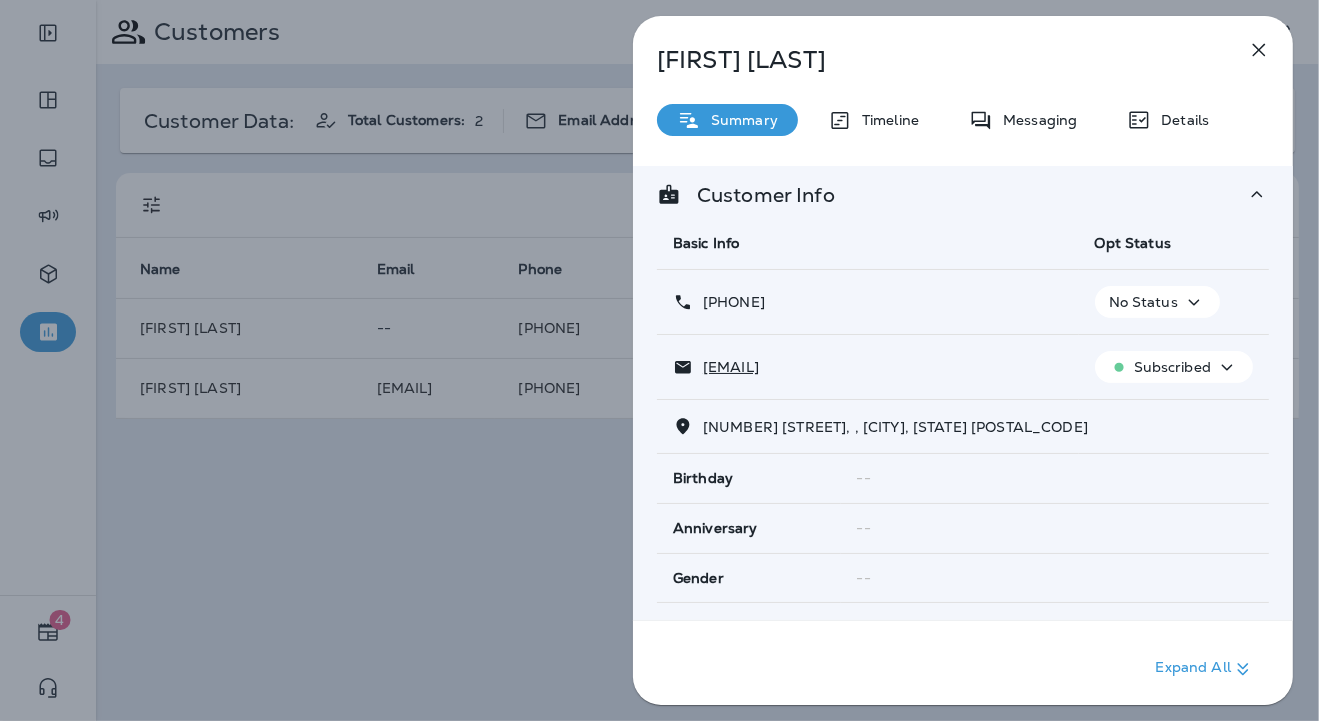 scroll, scrollTop: 14, scrollLeft: 0, axis: vertical 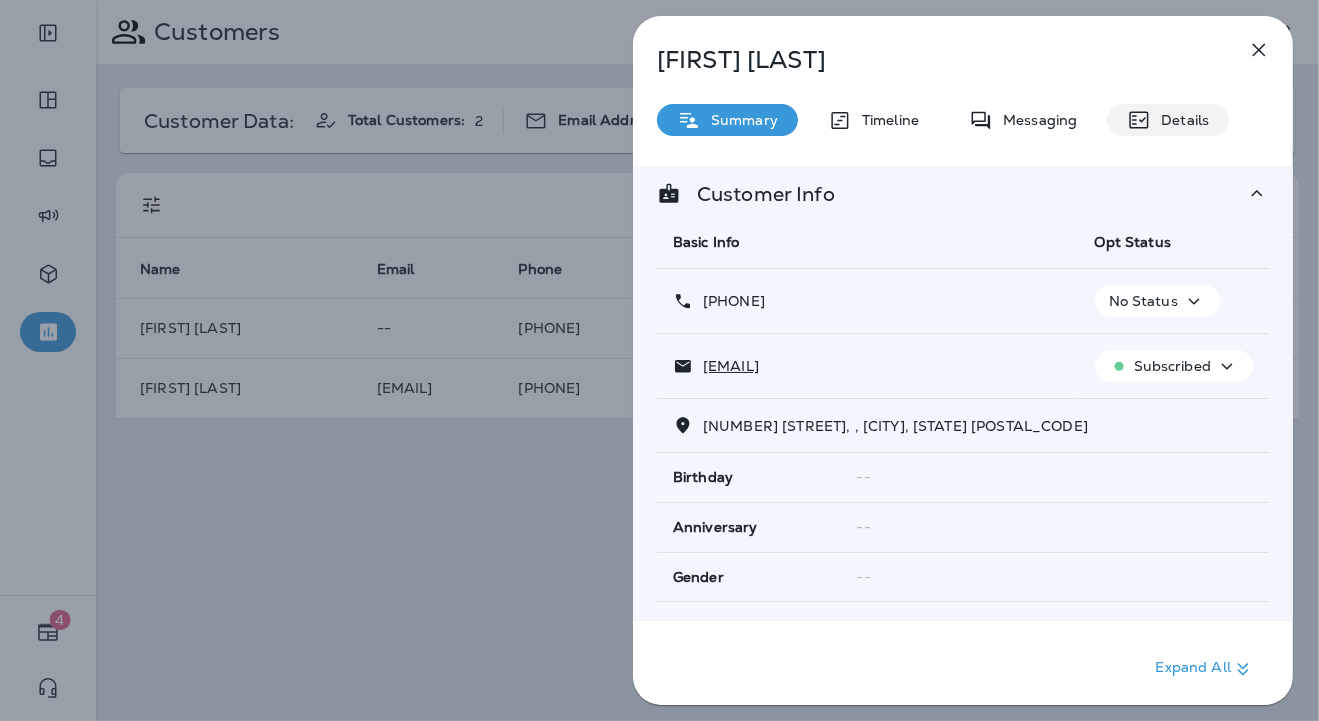 click on "Details" at bounding box center [1180, 120] 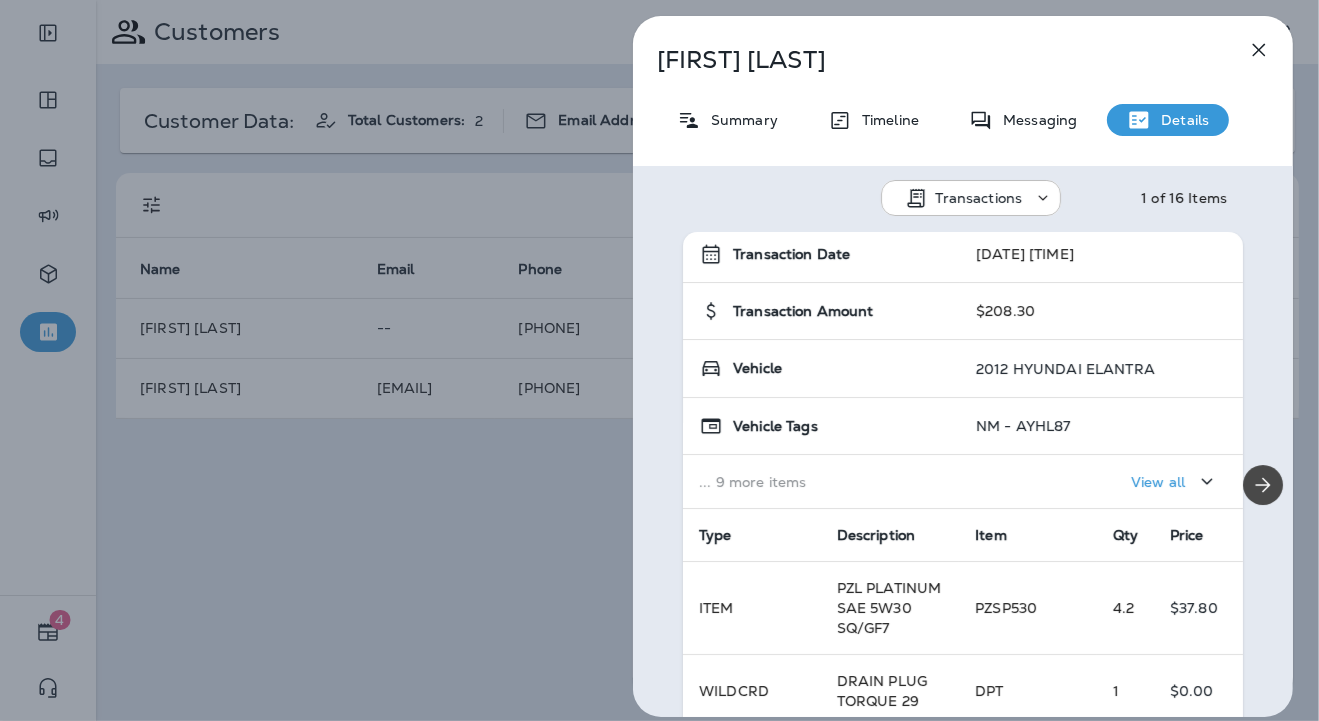 scroll, scrollTop: 0, scrollLeft: 0, axis: both 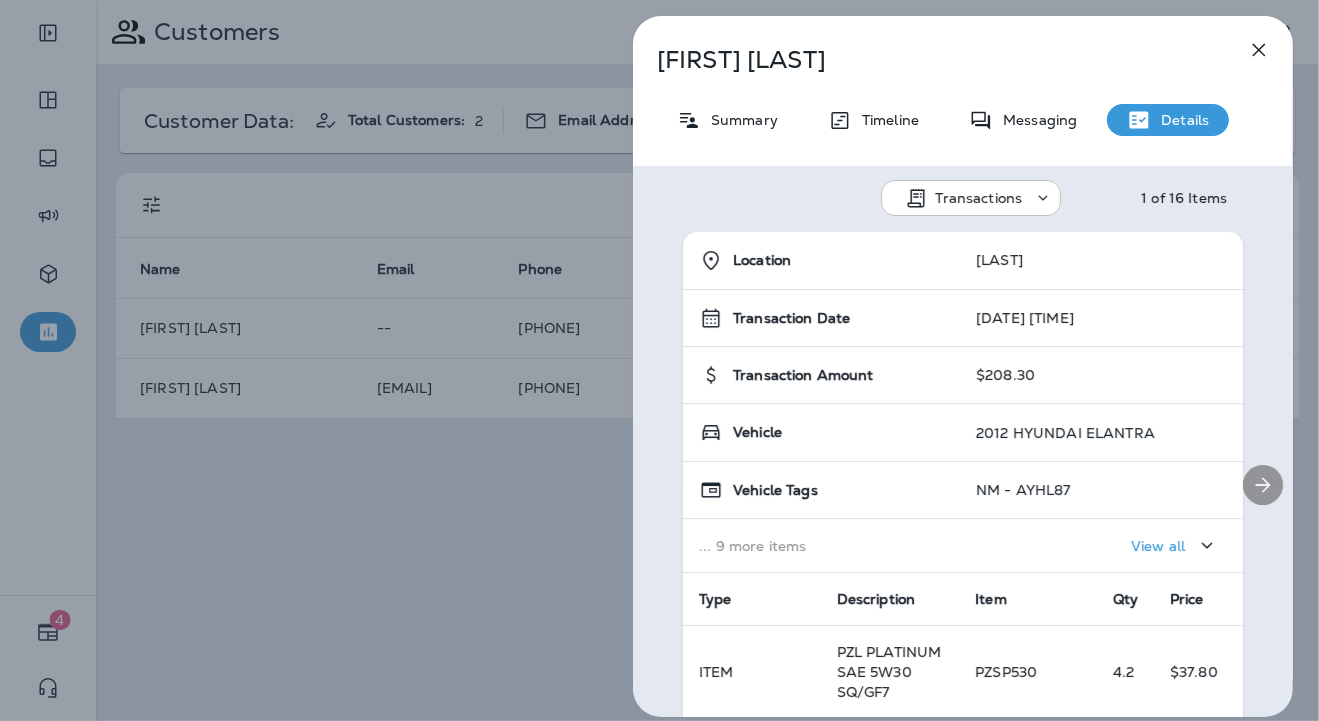 click 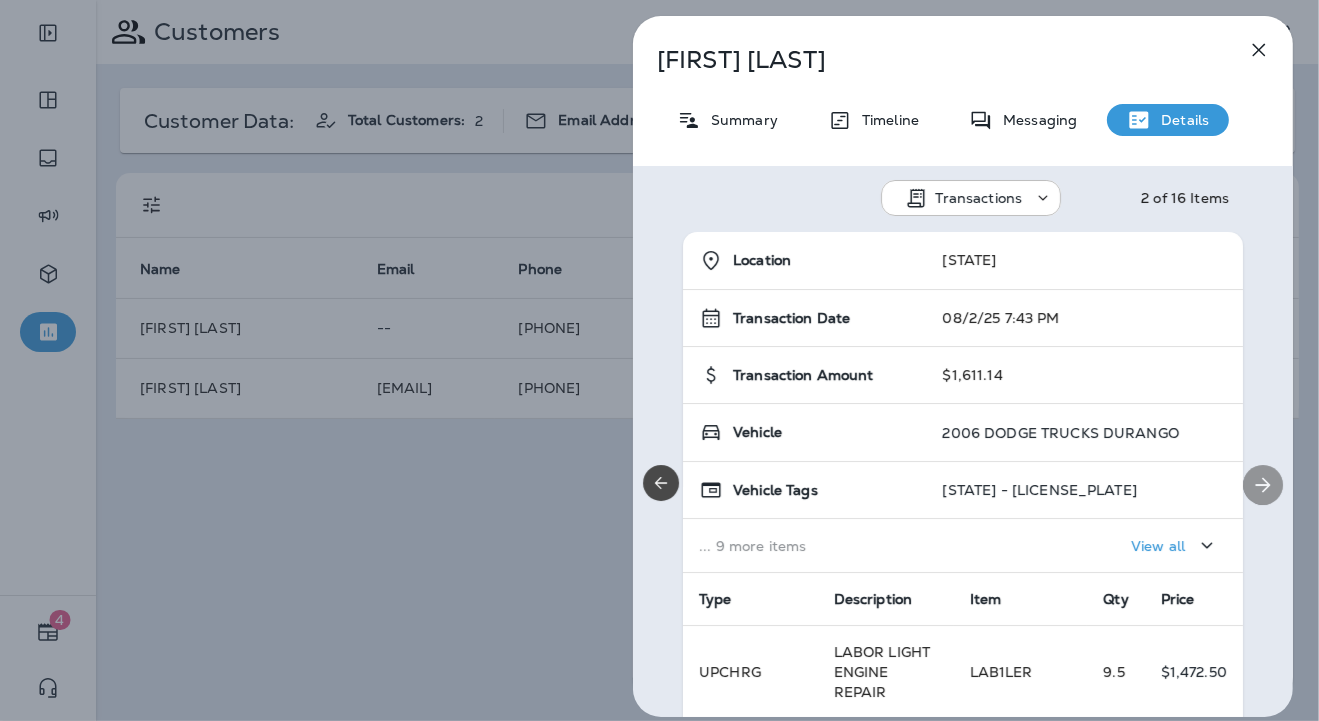 click 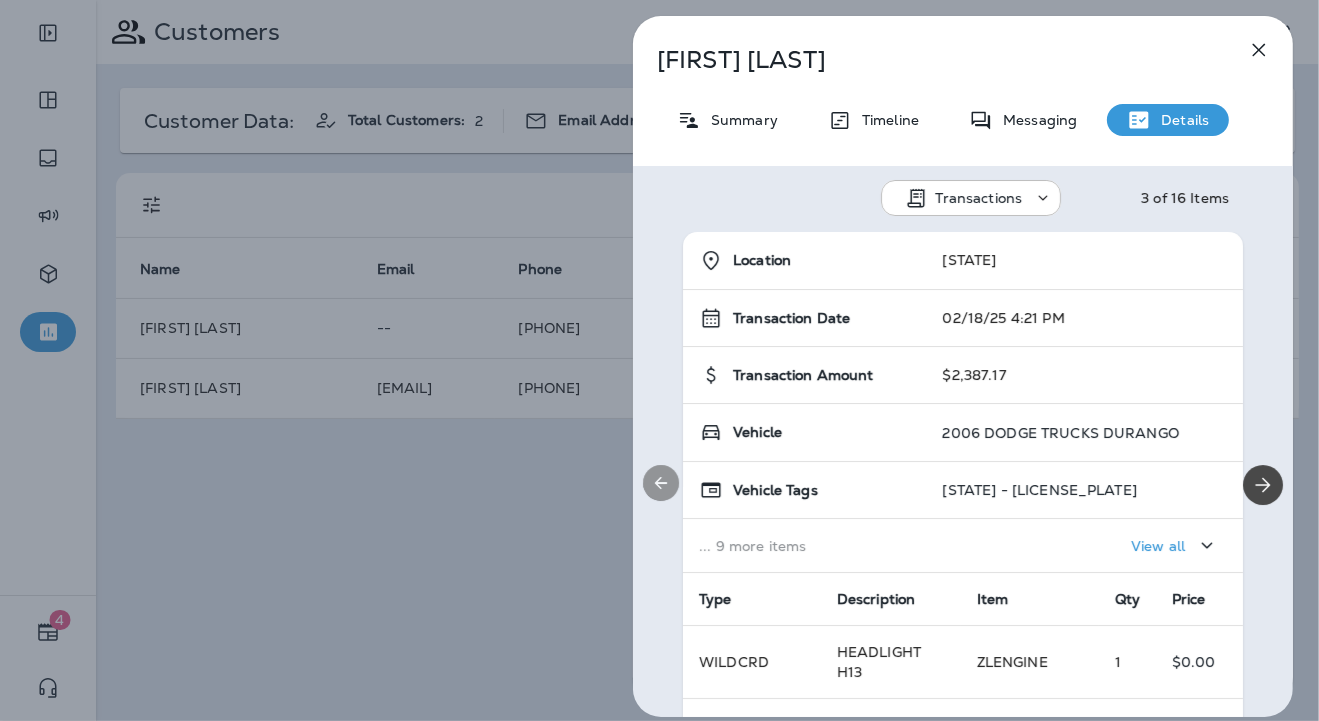 click 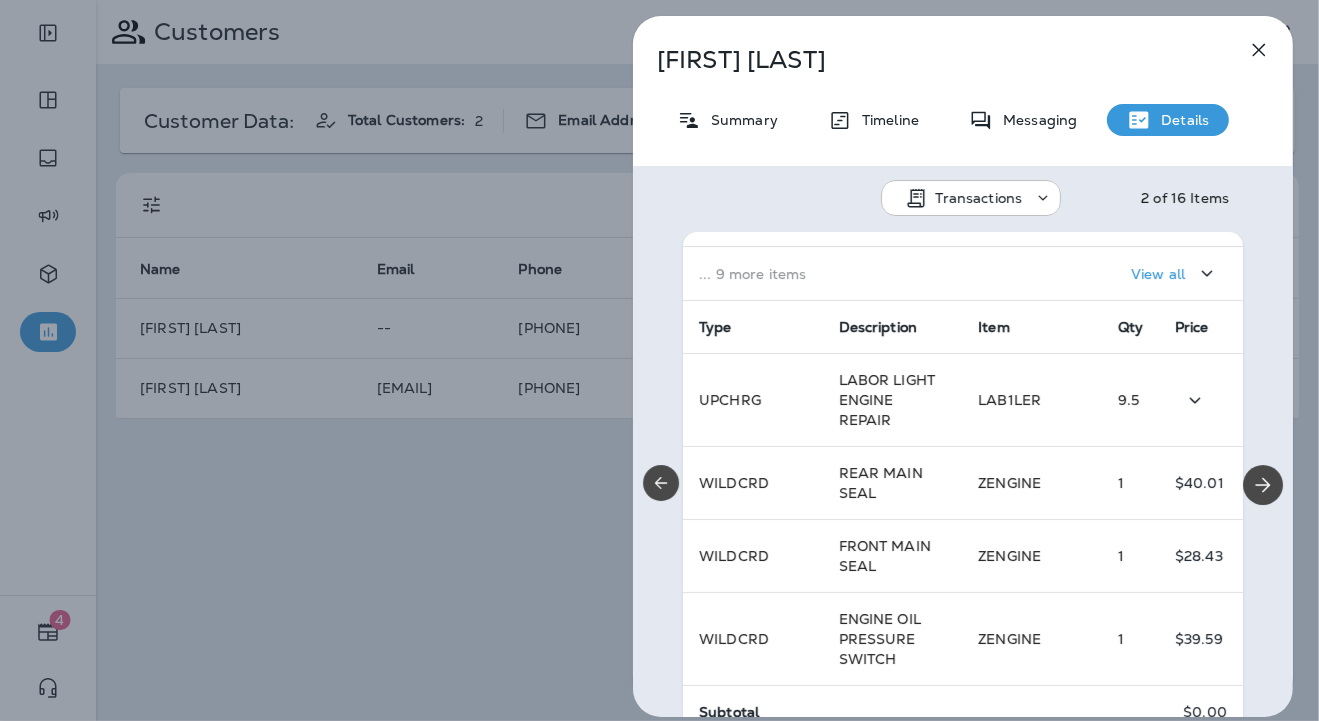 scroll, scrollTop: 427, scrollLeft: 0, axis: vertical 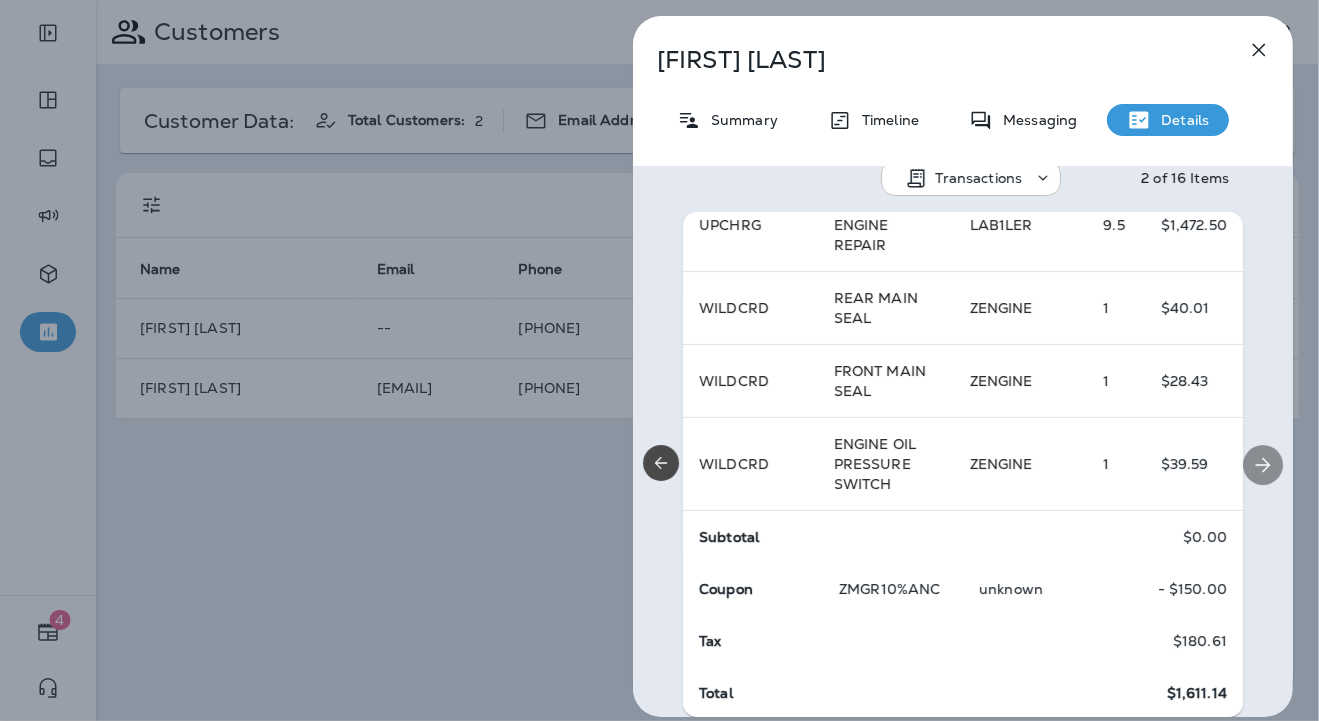 drag, startPoint x: 1159, startPoint y: 688, endPoint x: 1236, endPoint y: 674, distance: 78.26238 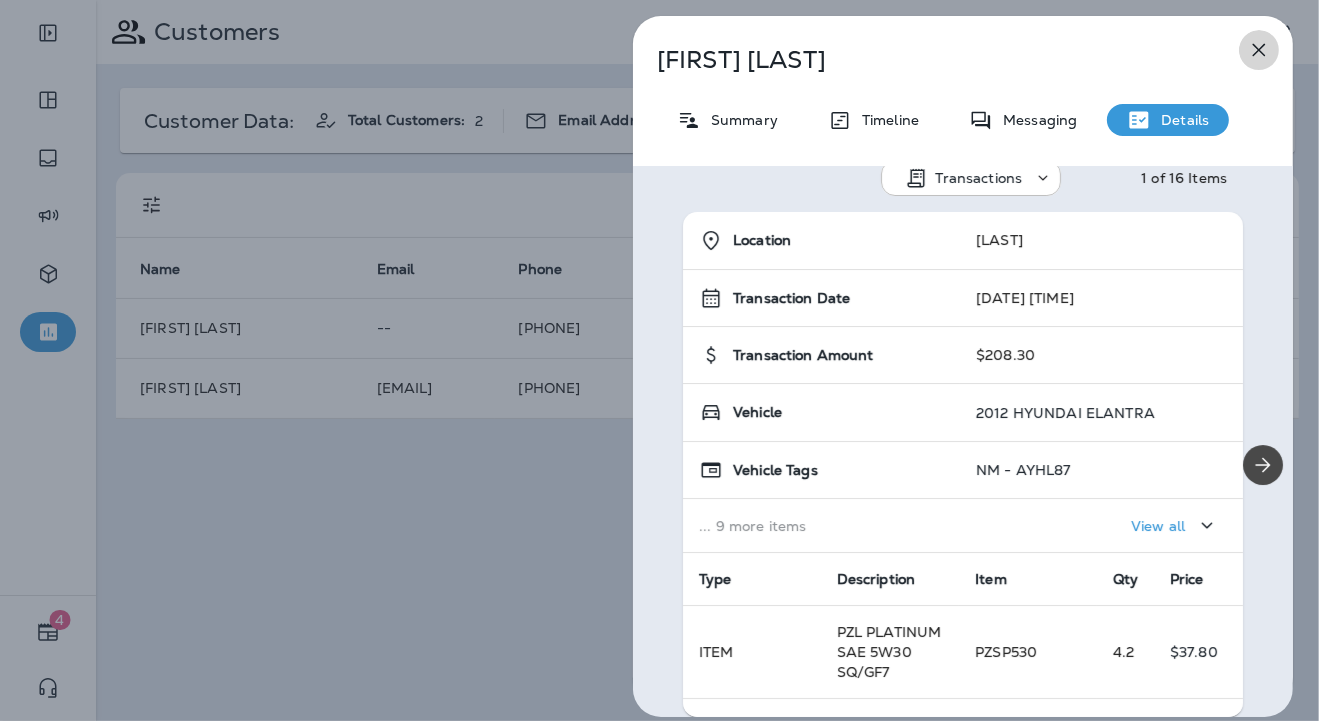 click 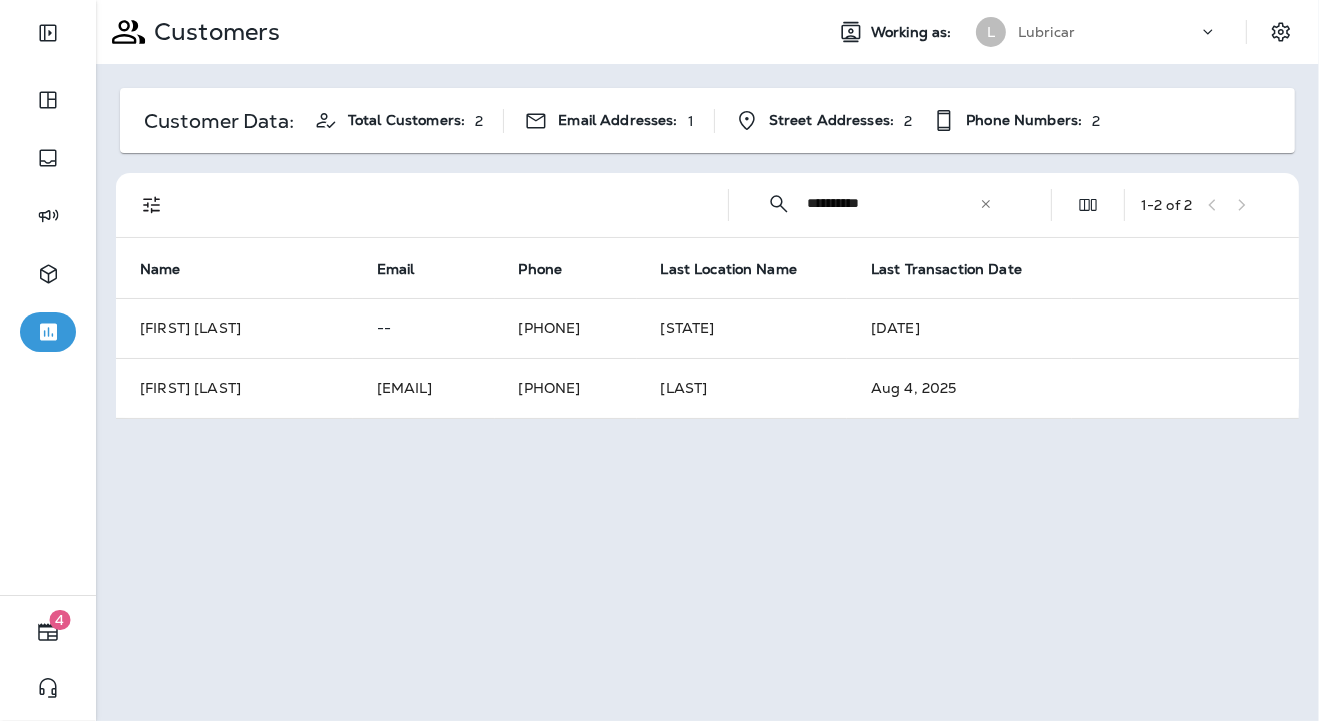 click on "**********" at bounding box center (893, 203) 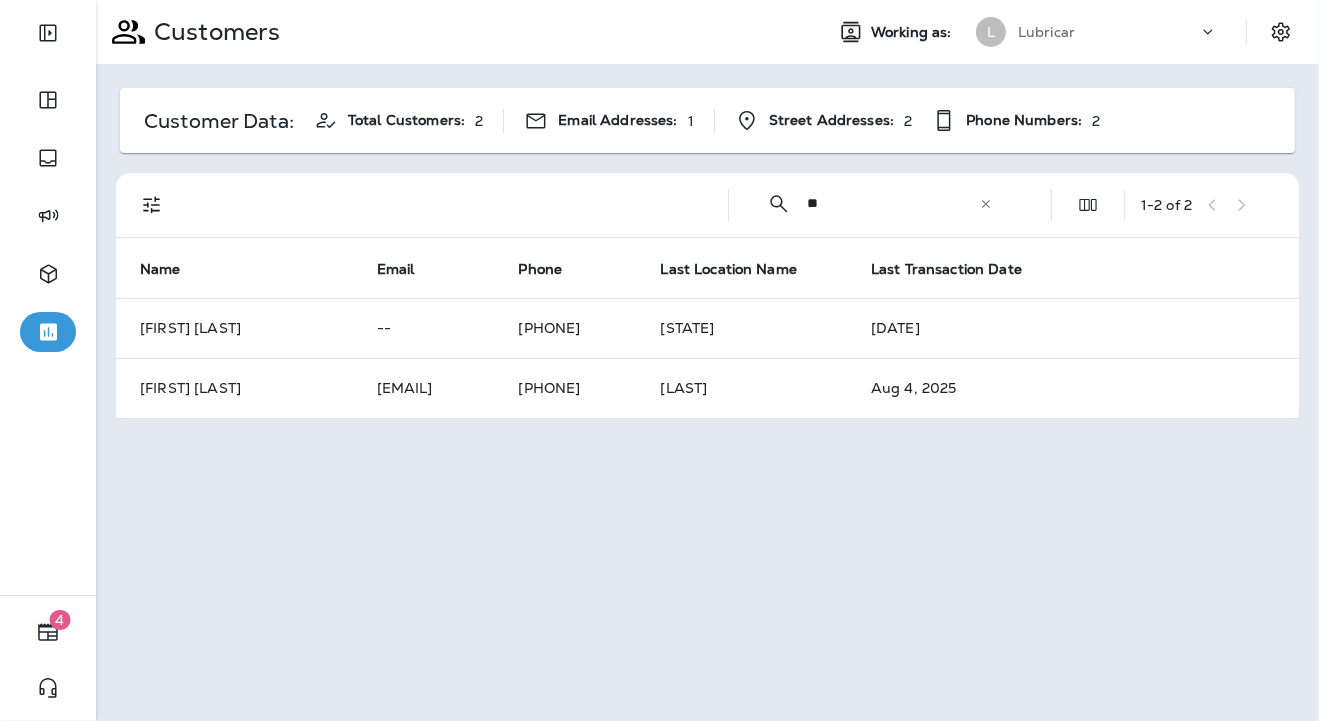 type on "*" 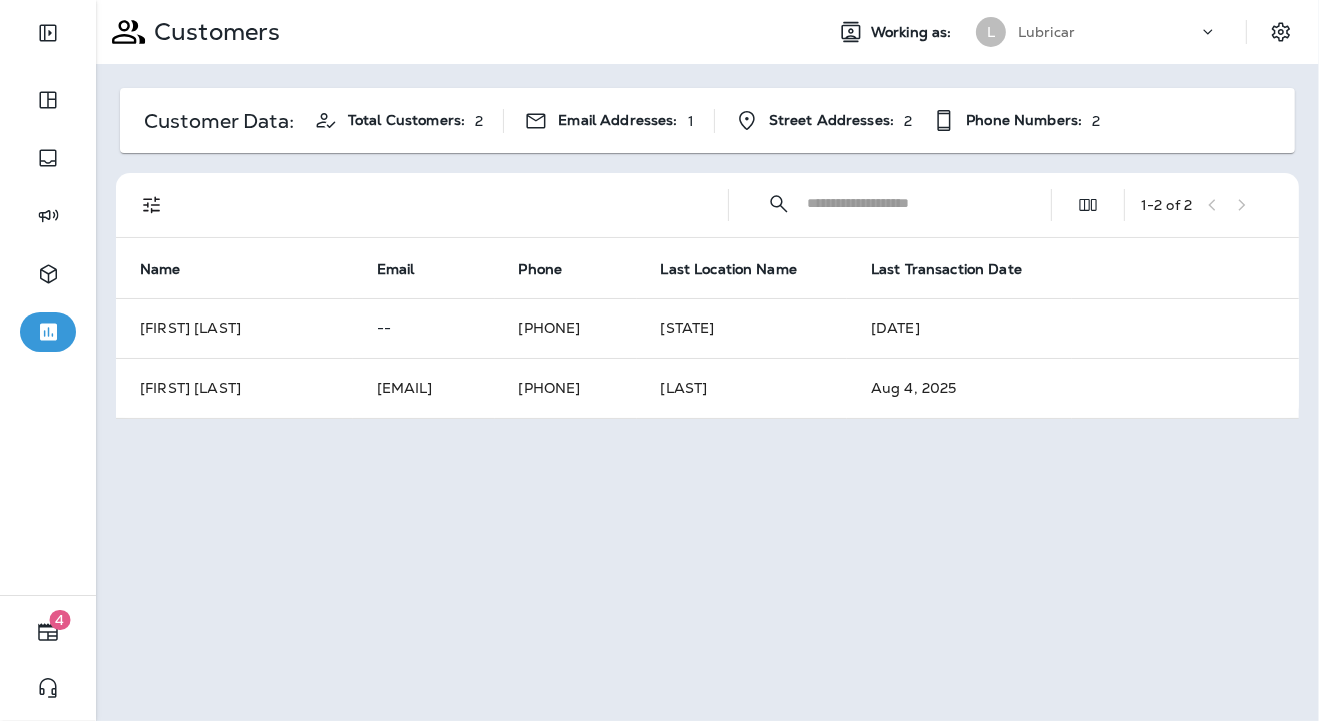 paste on "**********" 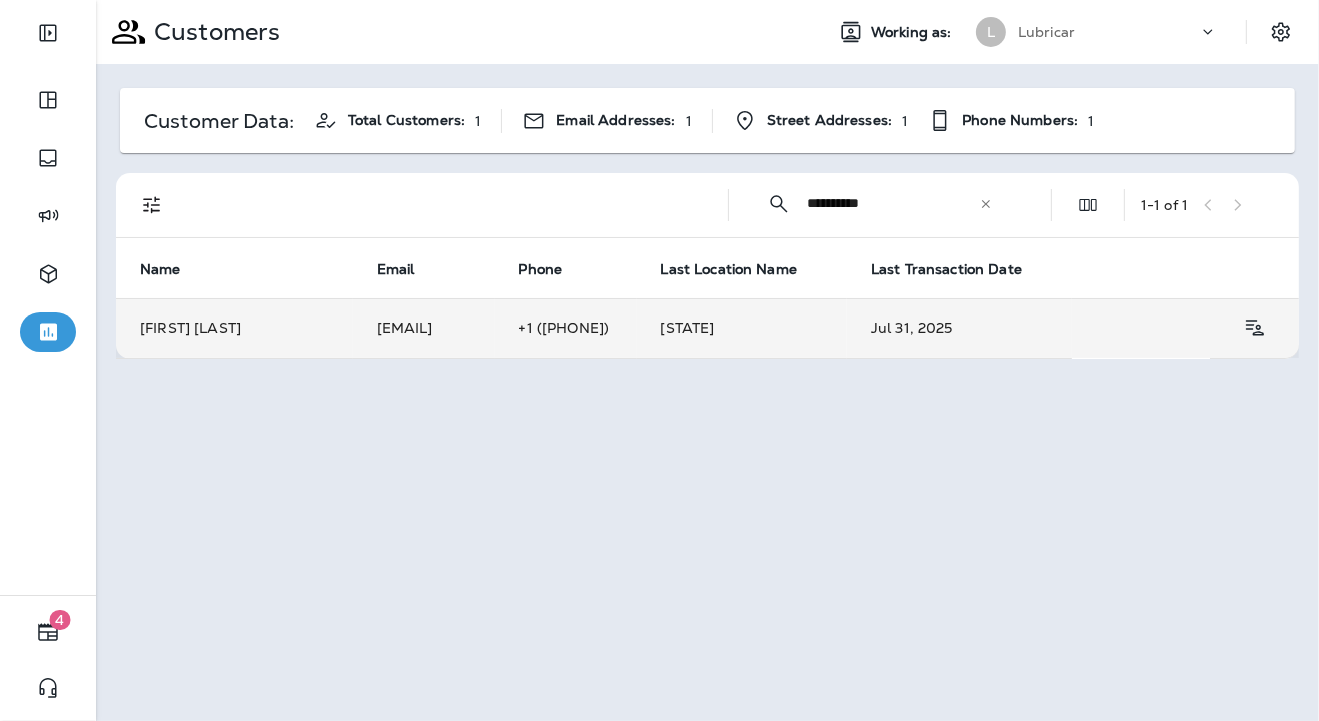 click on "[EMAIL]" at bounding box center (424, 328) 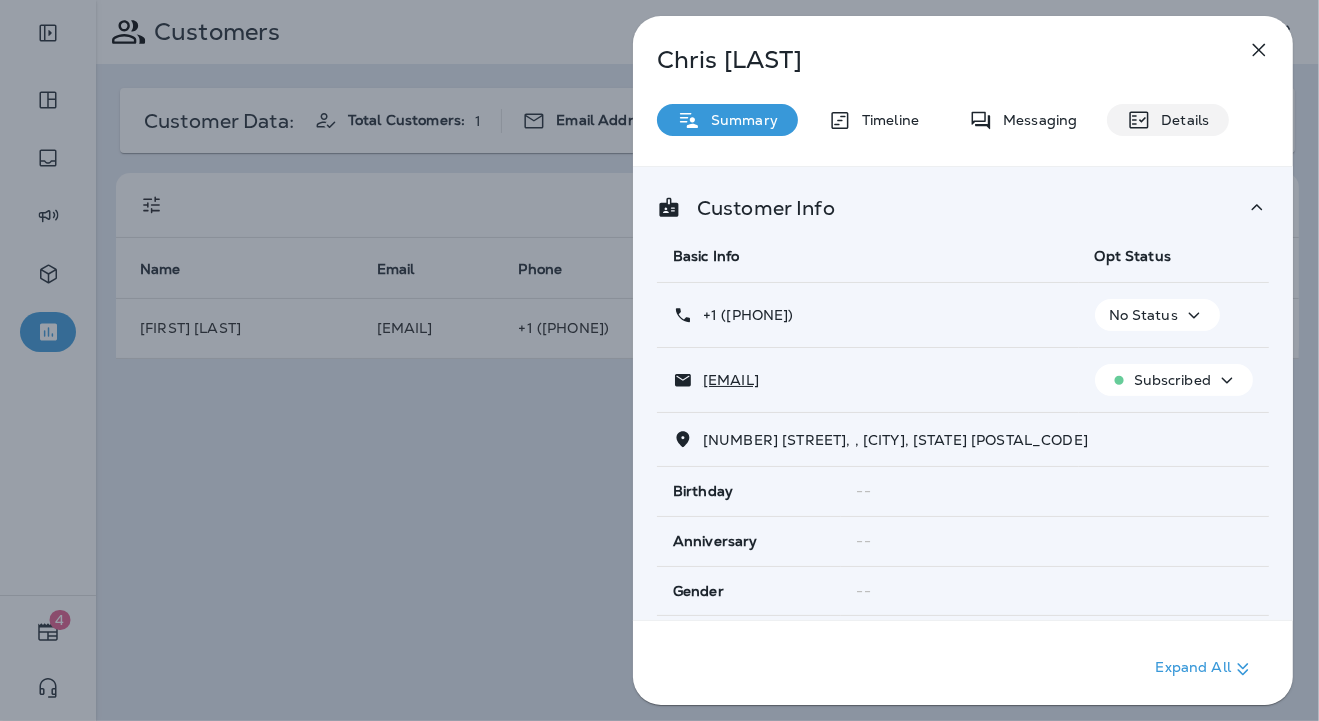 click on "Details" at bounding box center [1180, 120] 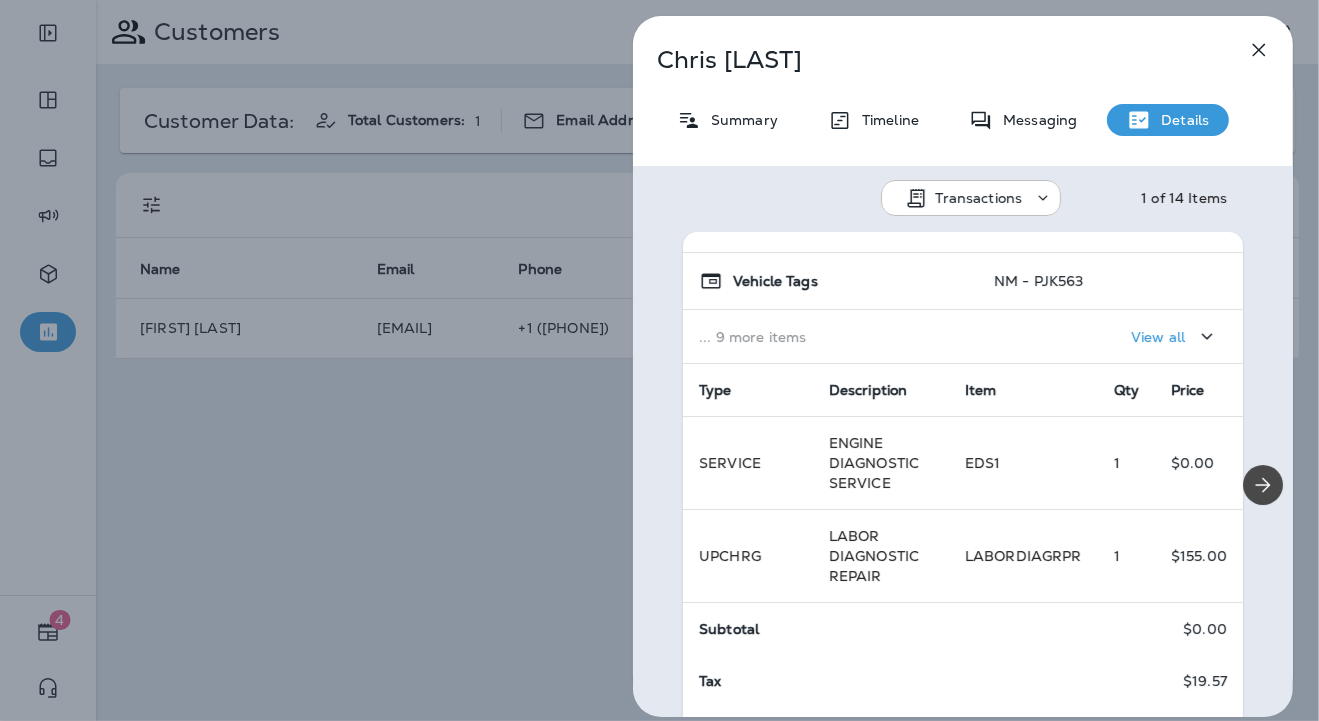 scroll, scrollTop: 229, scrollLeft: 0, axis: vertical 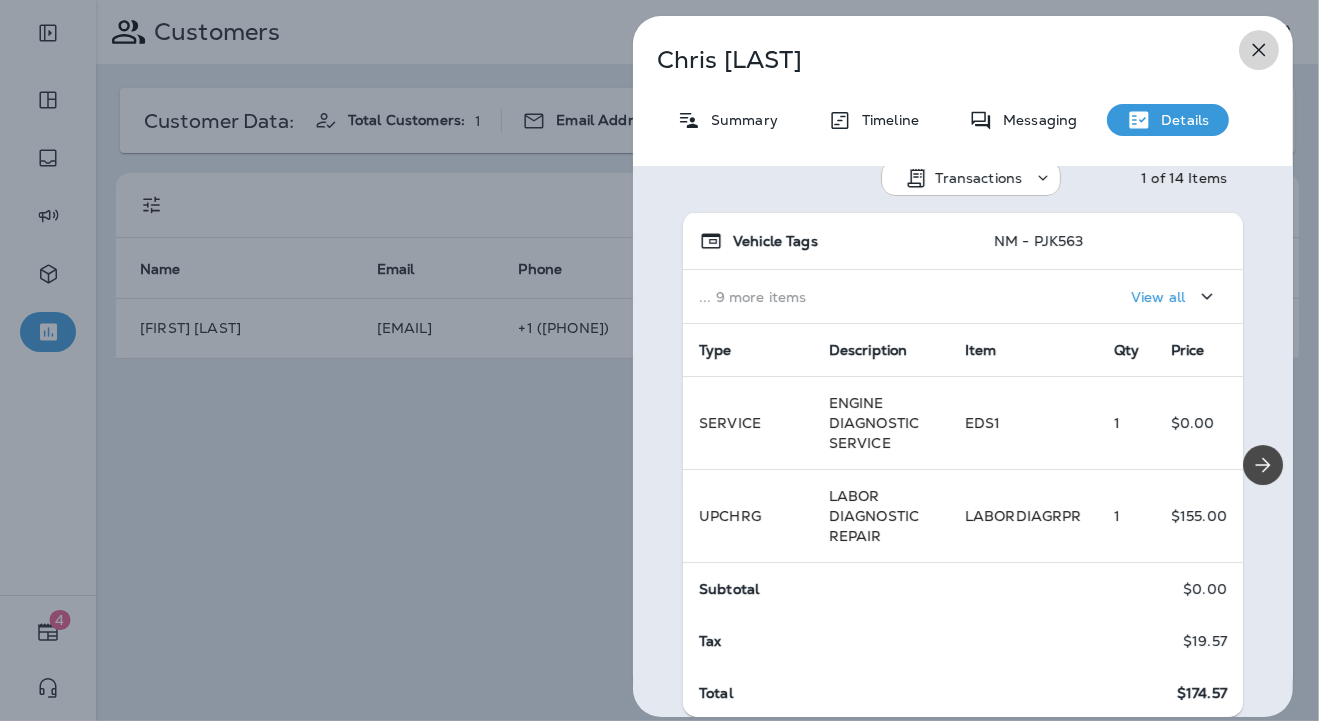 click 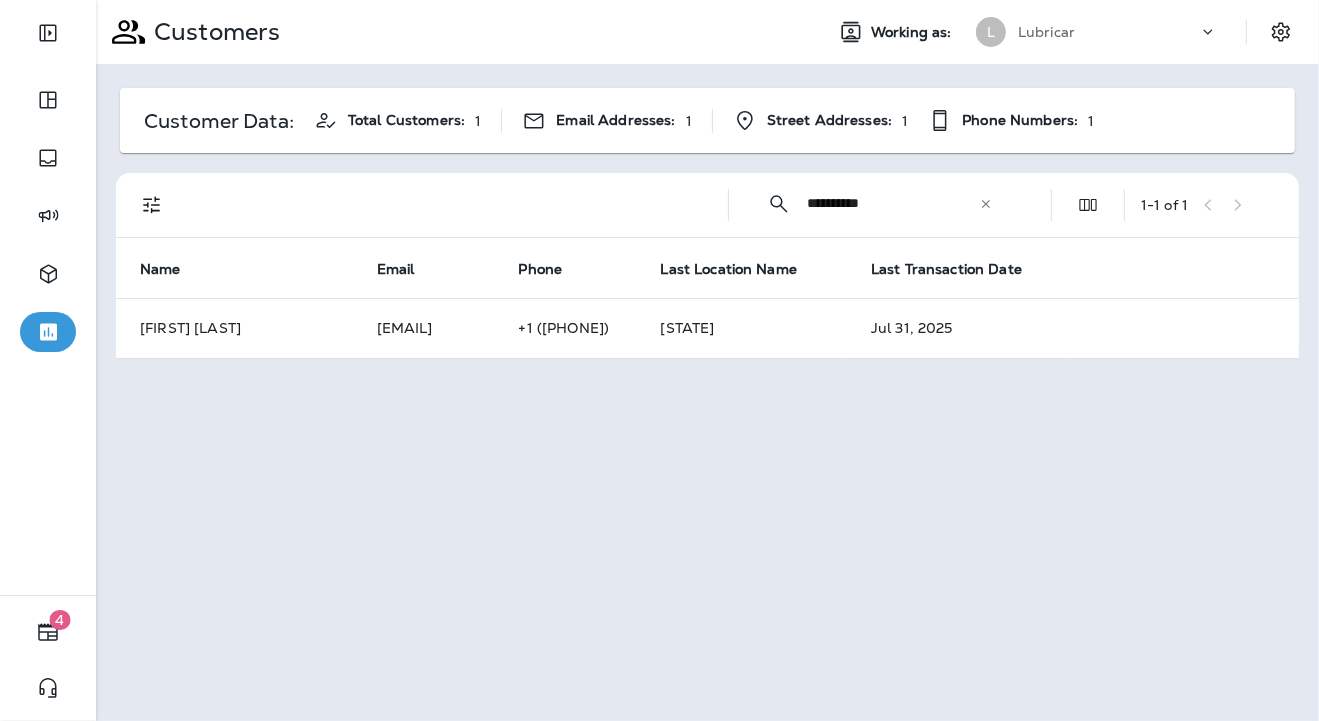 drag, startPoint x: 928, startPoint y: 193, endPoint x: 705, endPoint y: 190, distance: 223.02017 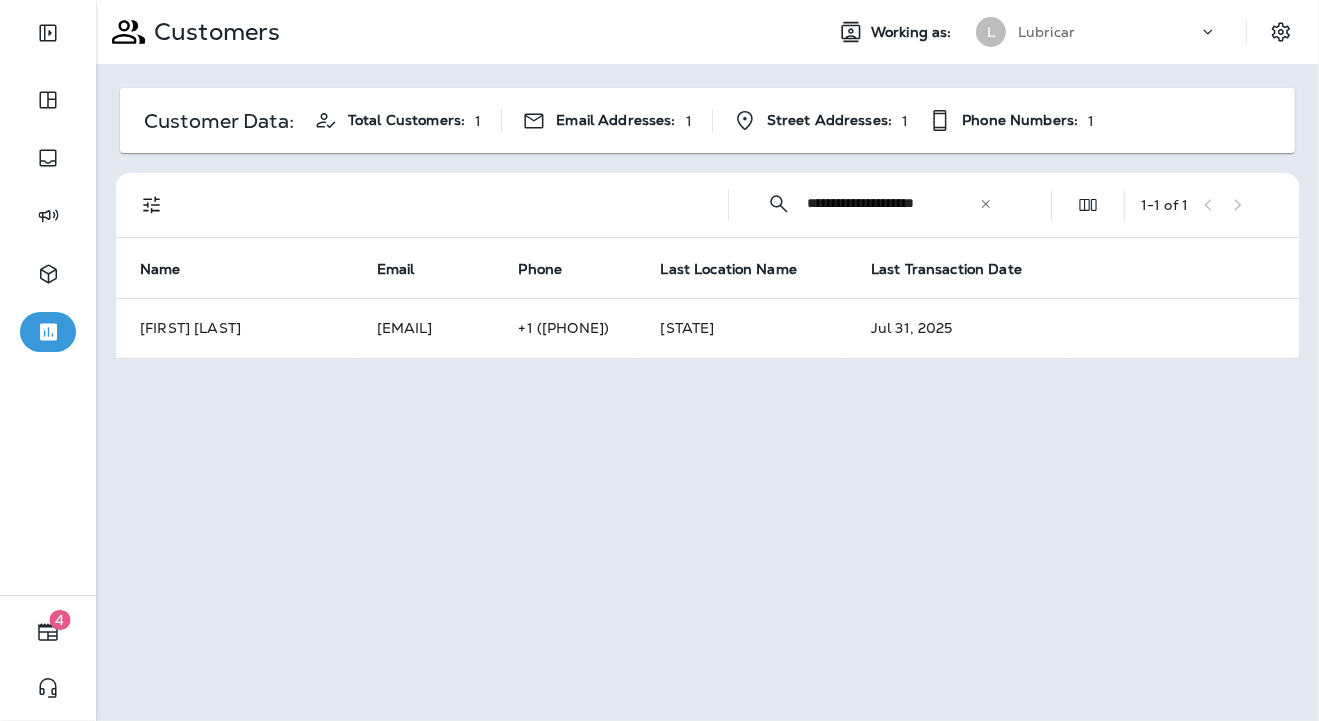 type on "**********" 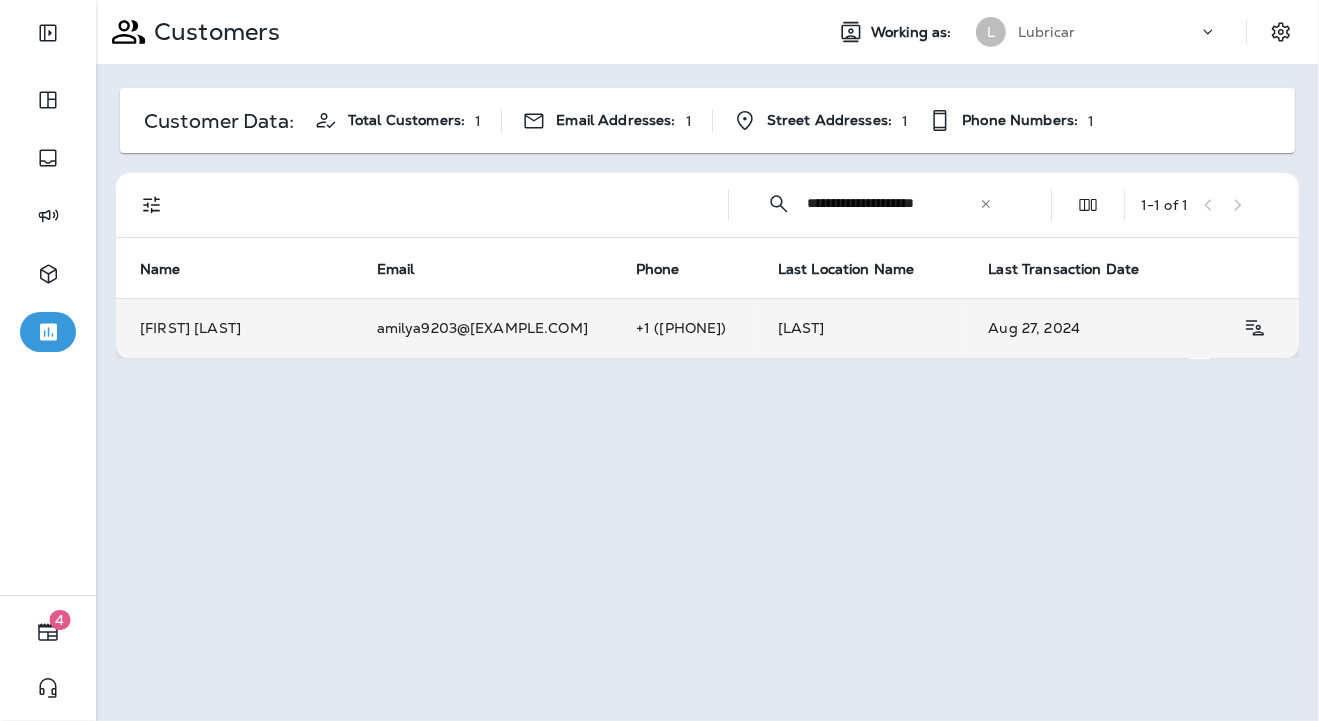 click on "amilya9203@[EXAMPLE.COM]" at bounding box center (482, 328) 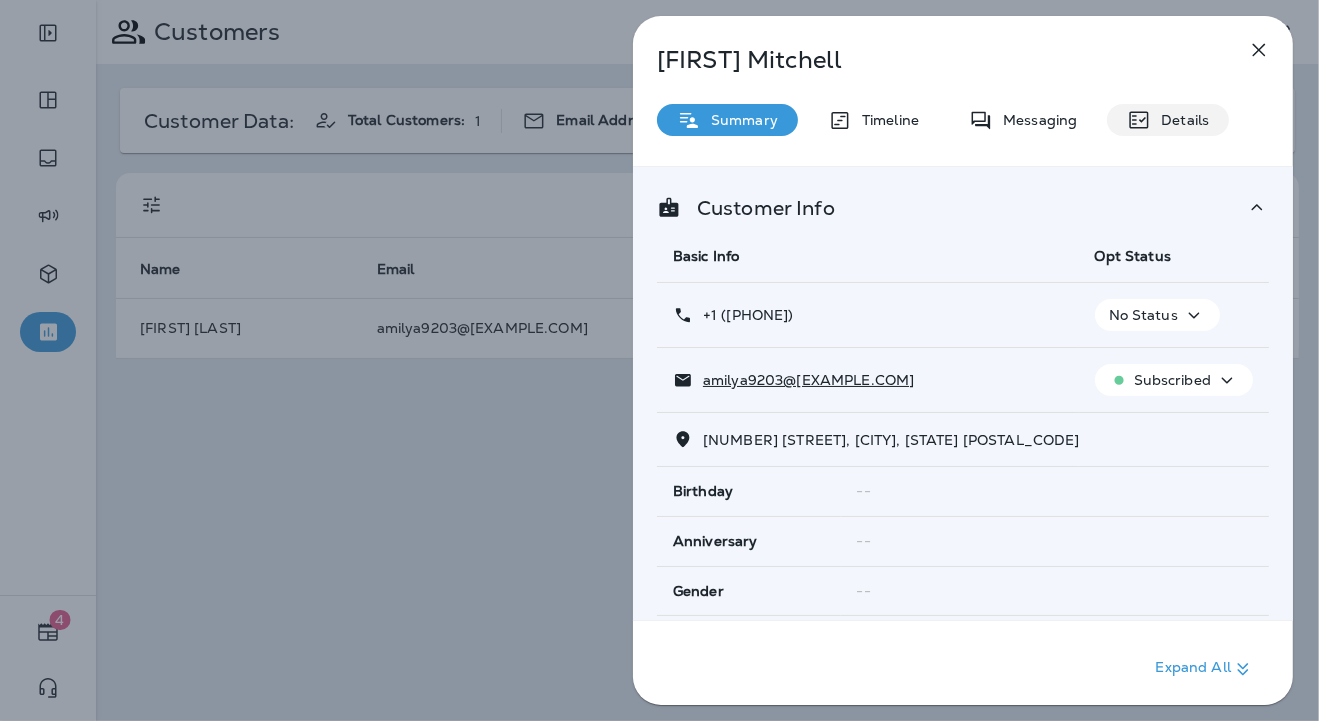 click on "Details" at bounding box center [1180, 120] 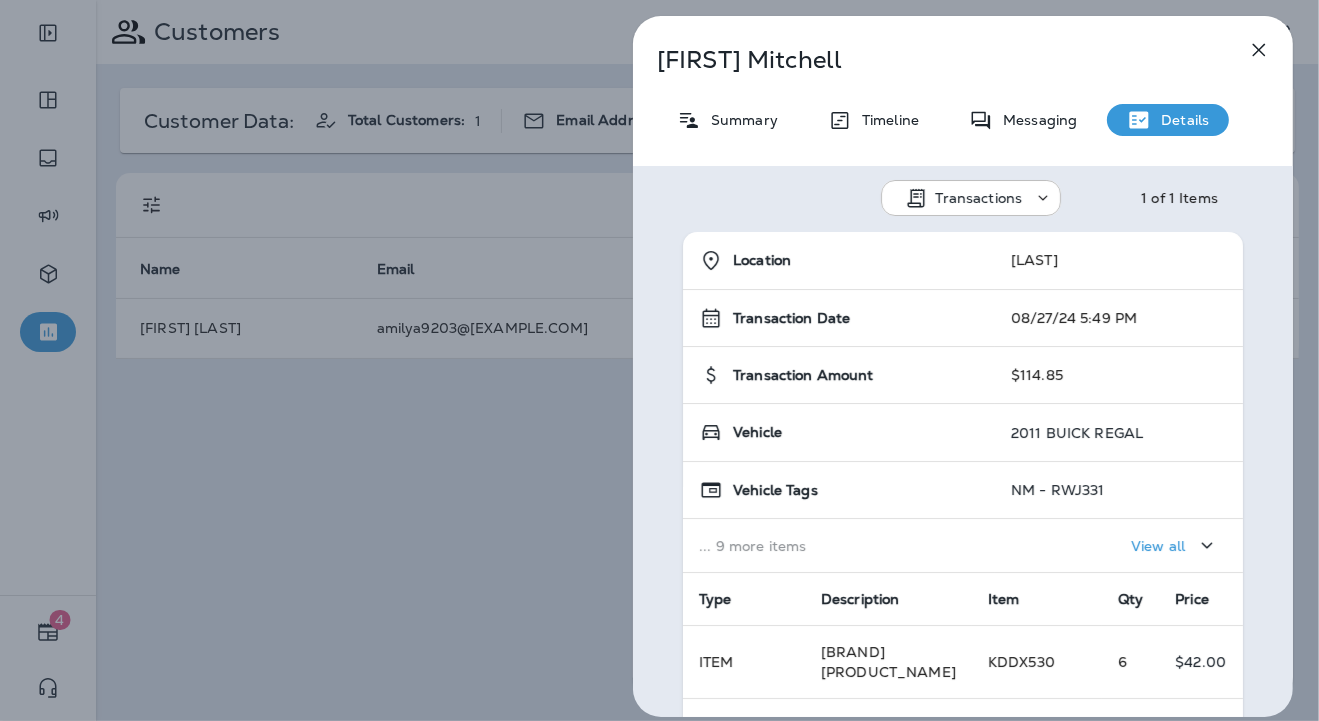 click 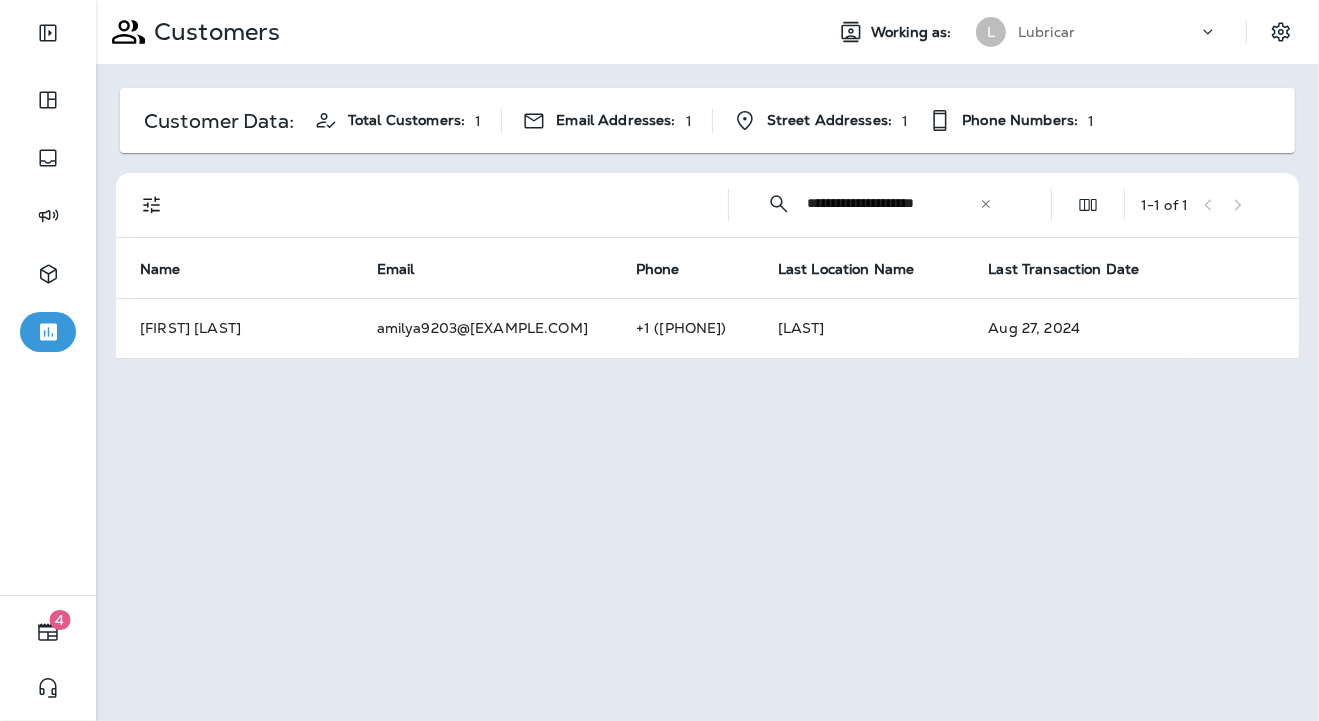 click 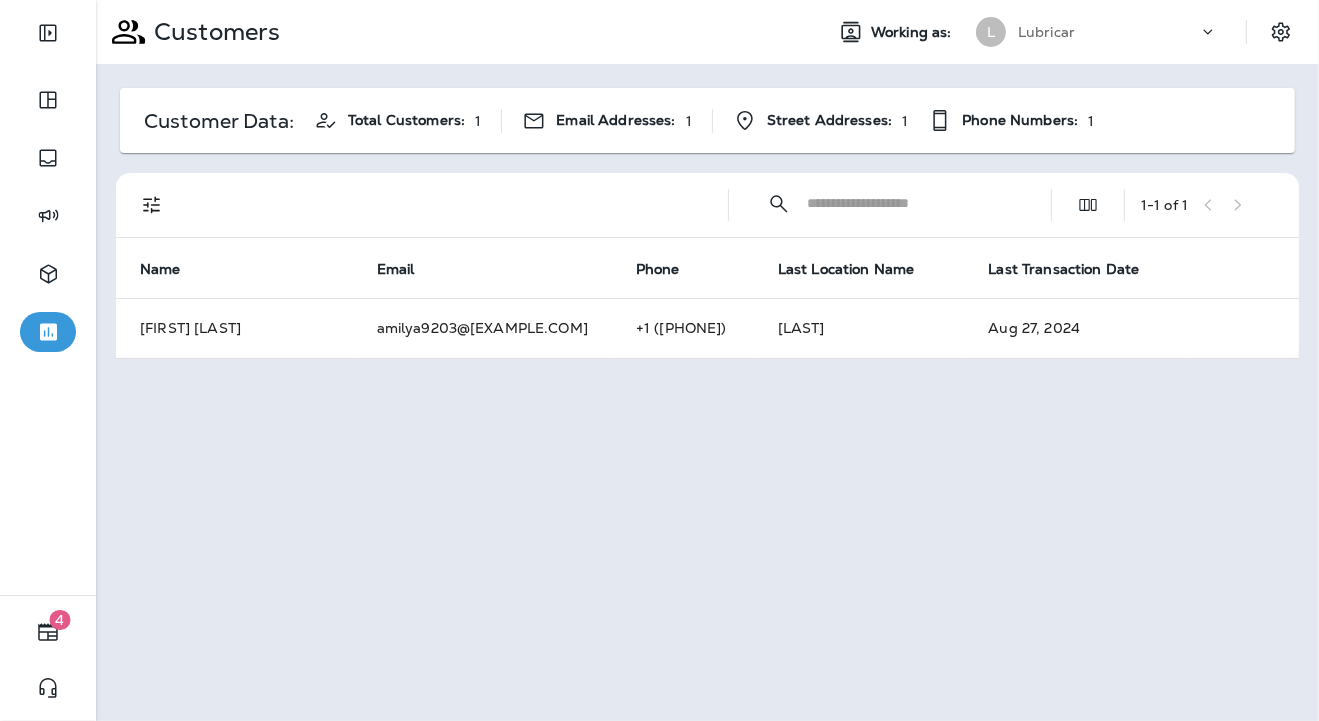 click at bounding box center [911, 203] 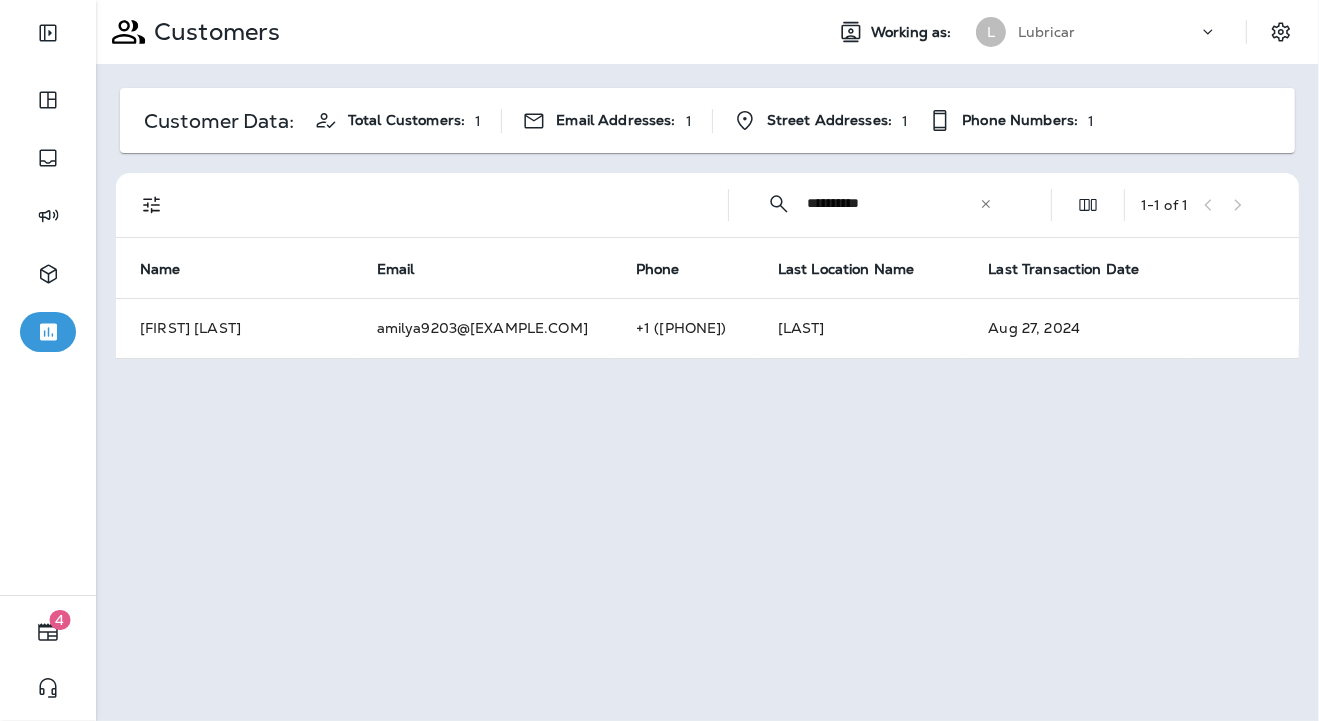 drag, startPoint x: 893, startPoint y: 209, endPoint x: 871, endPoint y: 209, distance: 22 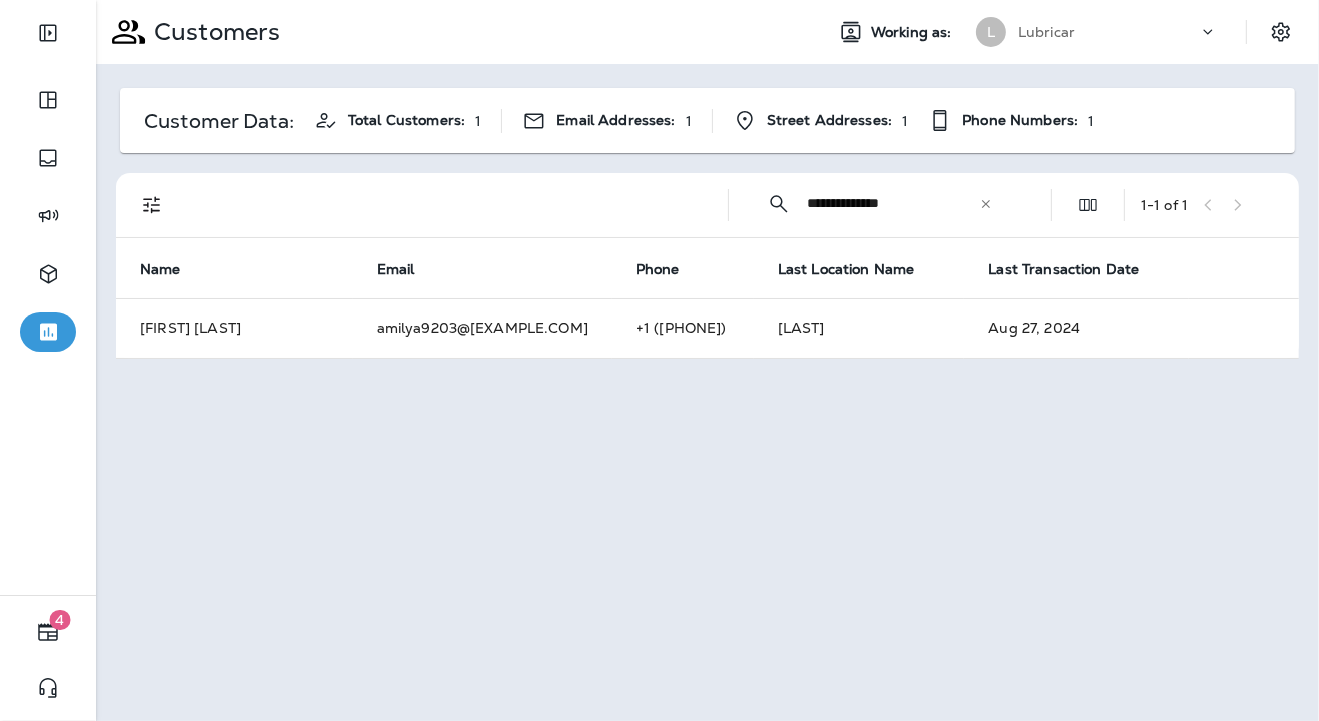 type on "**********" 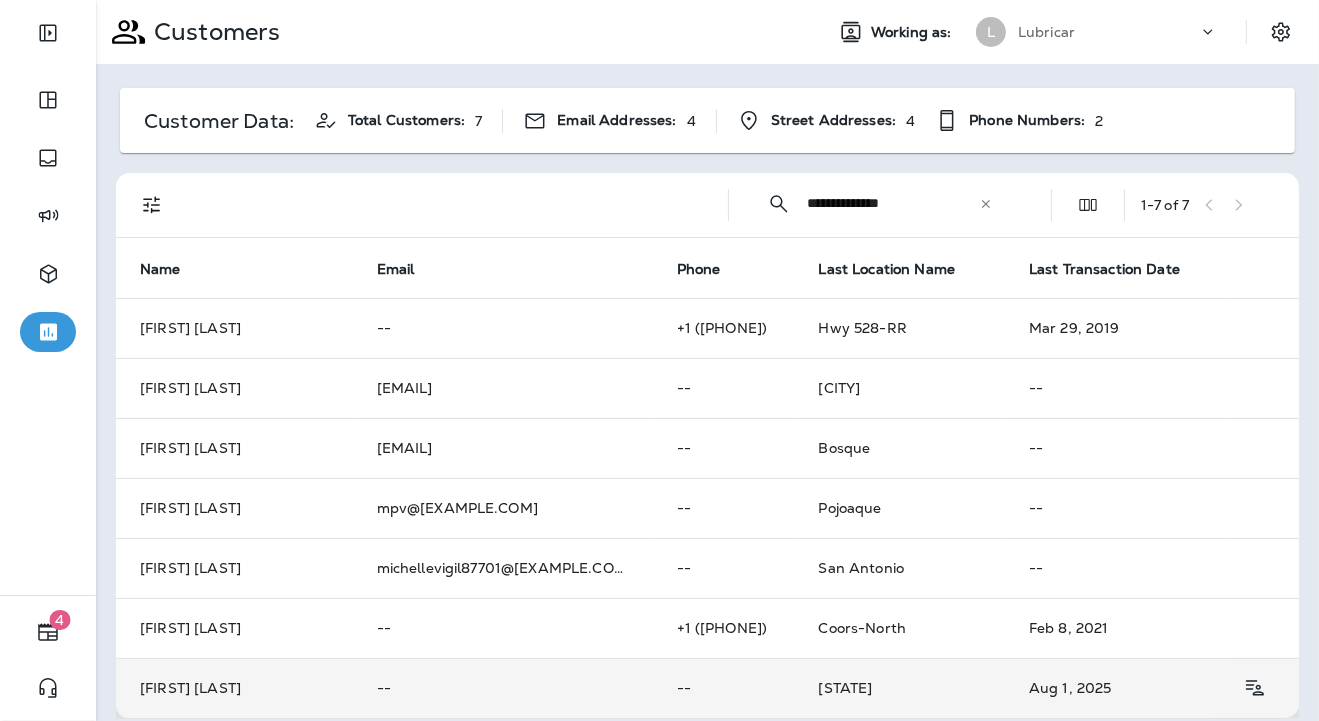 click on "[STATE]" at bounding box center (900, 688) 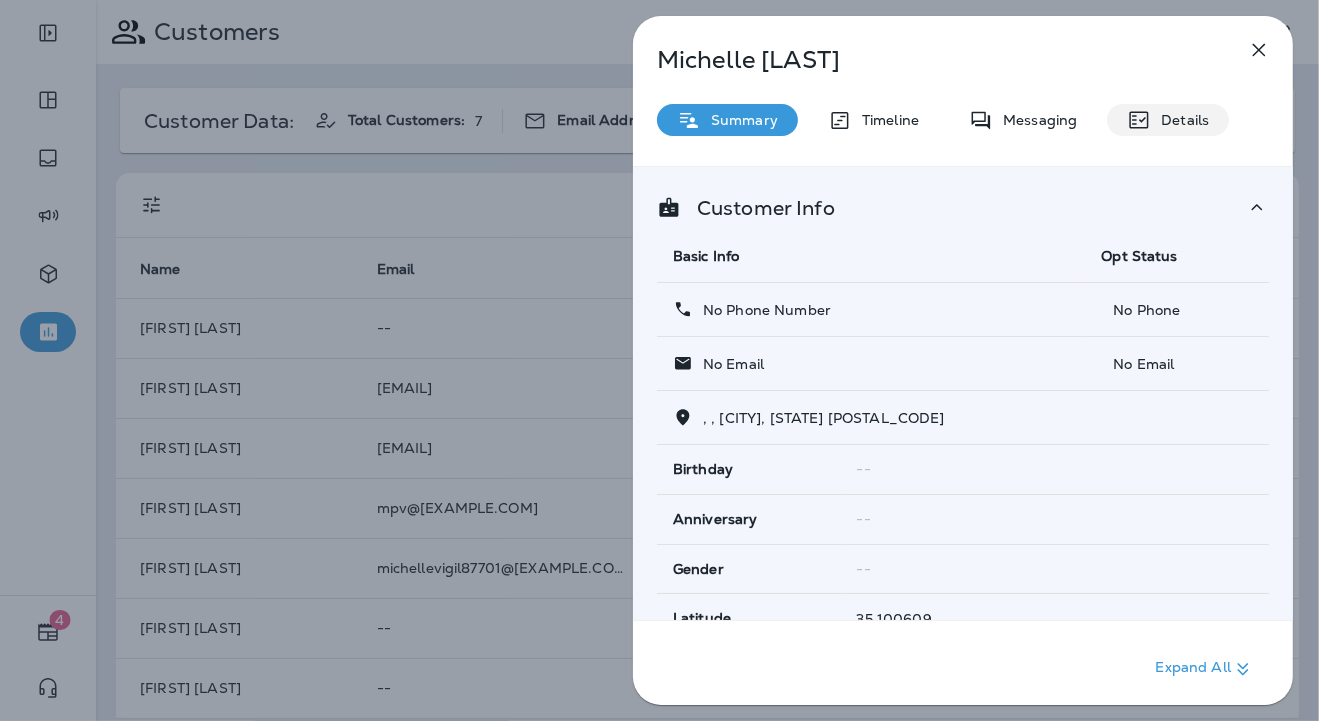 click on "Details" at bounding box center (1180, 120) 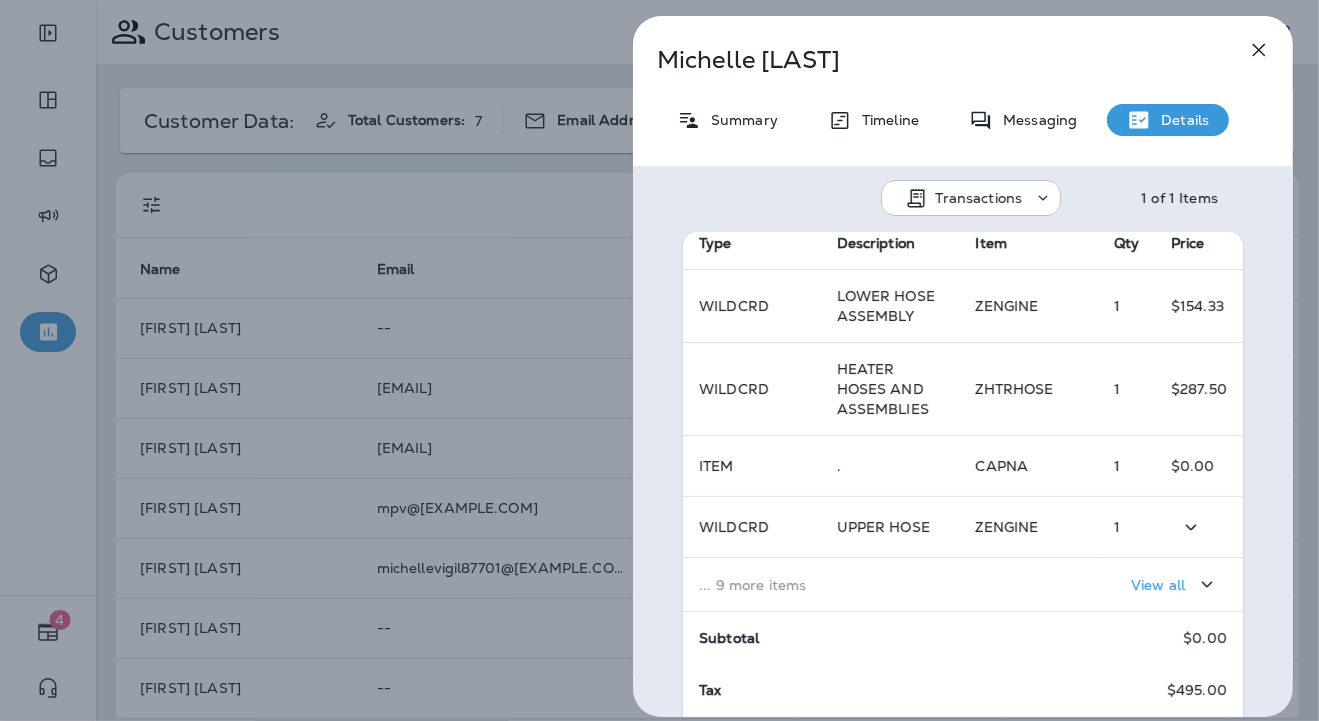 scroll, scrollTop: 385, scrollLeft: 0, axis: vertical 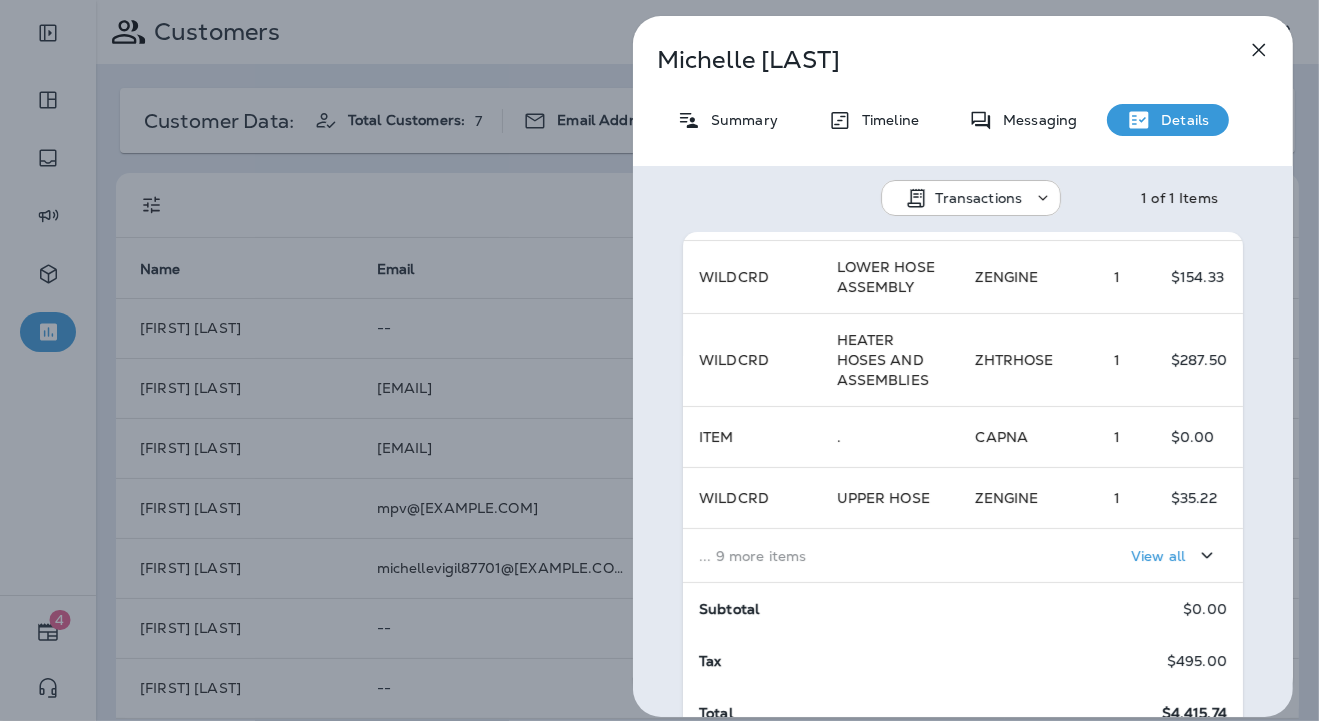 click on "View all" at bounding box center (1158, 556) 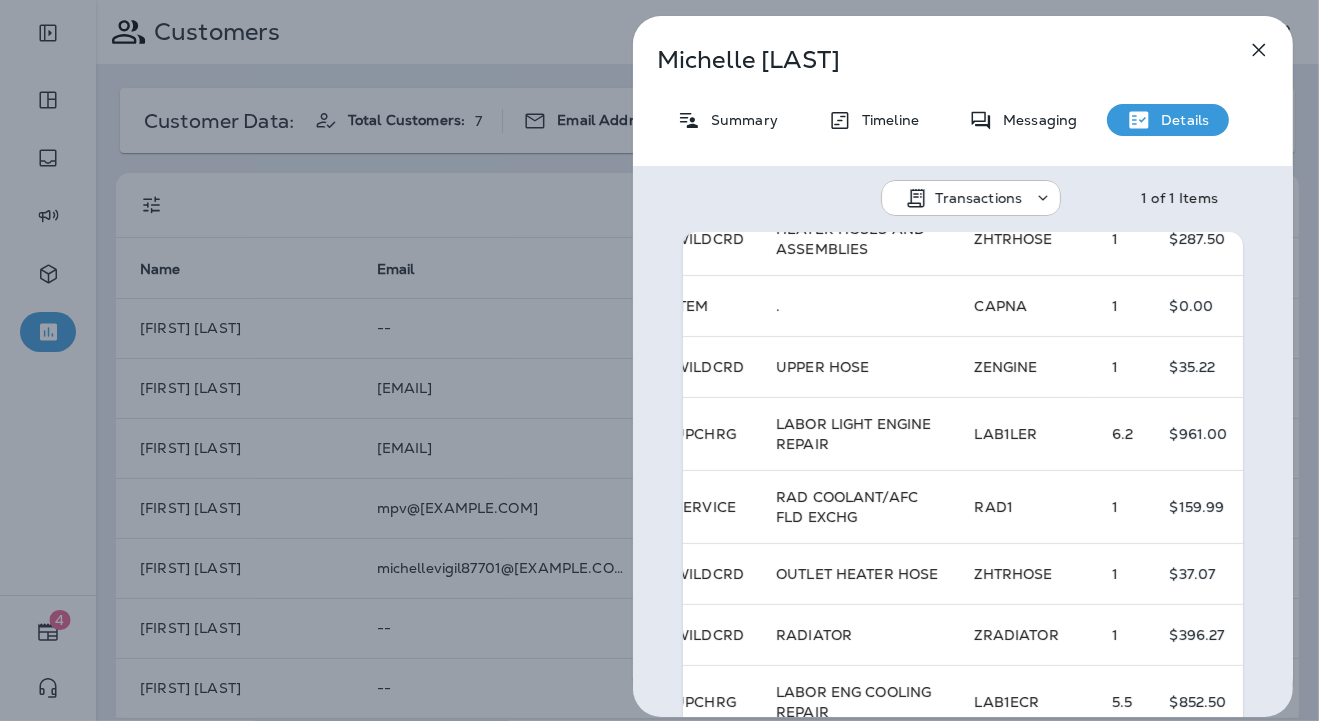scroll, scrollTop: 488, scrollLeft: 0, axis: vertical 